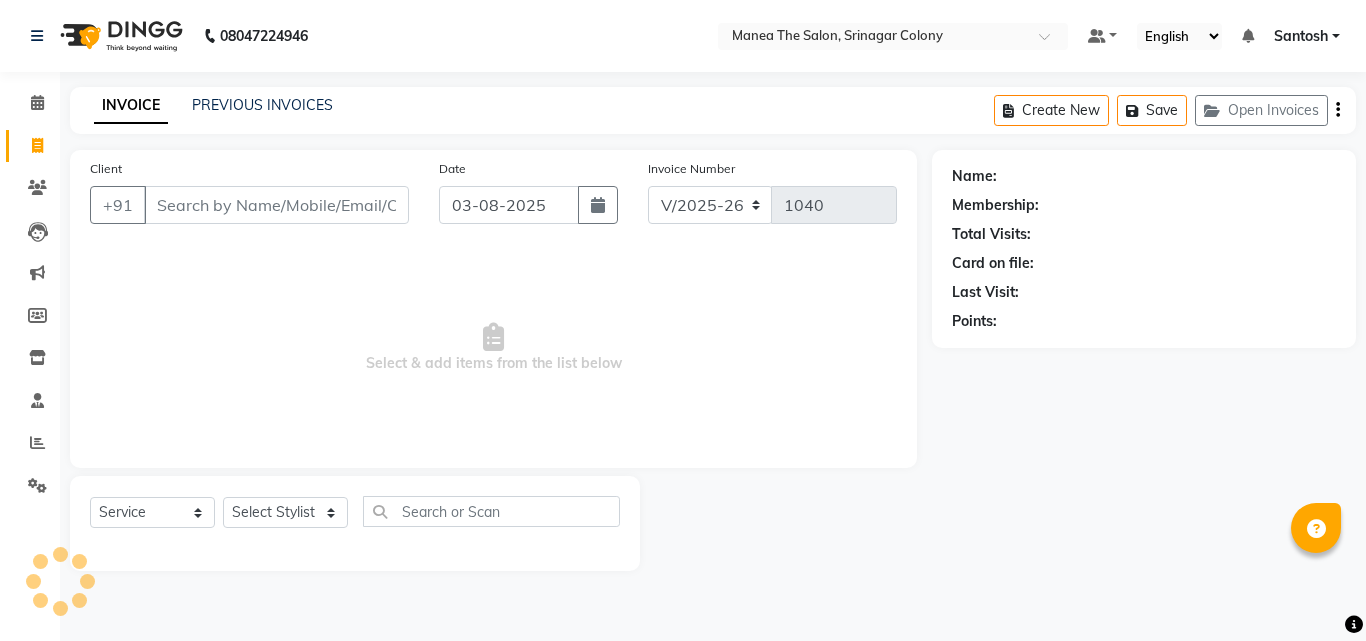 select on "5506" 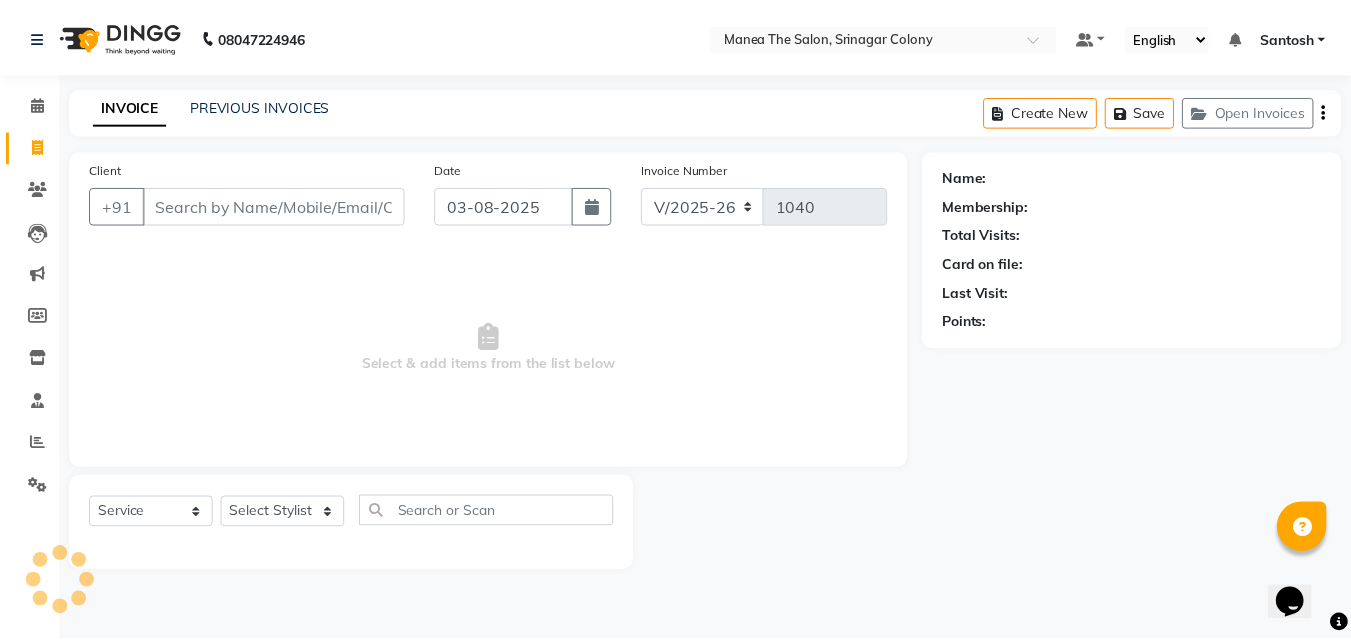 scroll, scrollTop: 0, scrollLeft: 0, axis: both 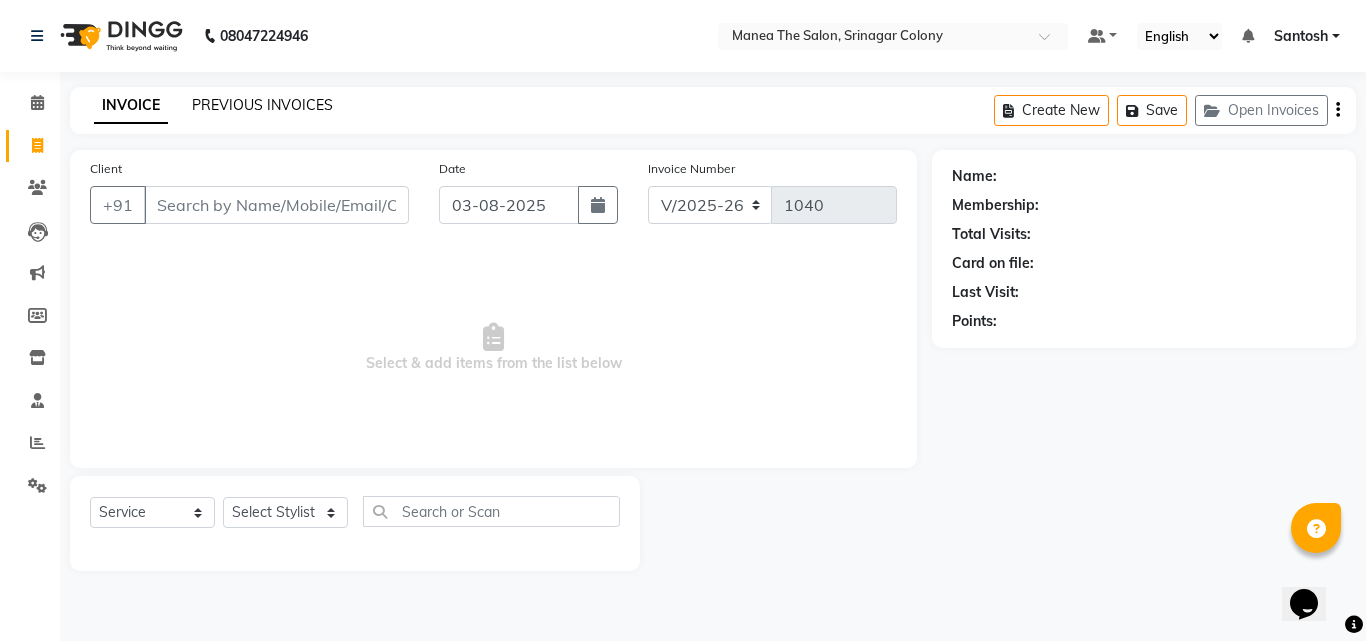 click on "PREVIOUS INVOICES" 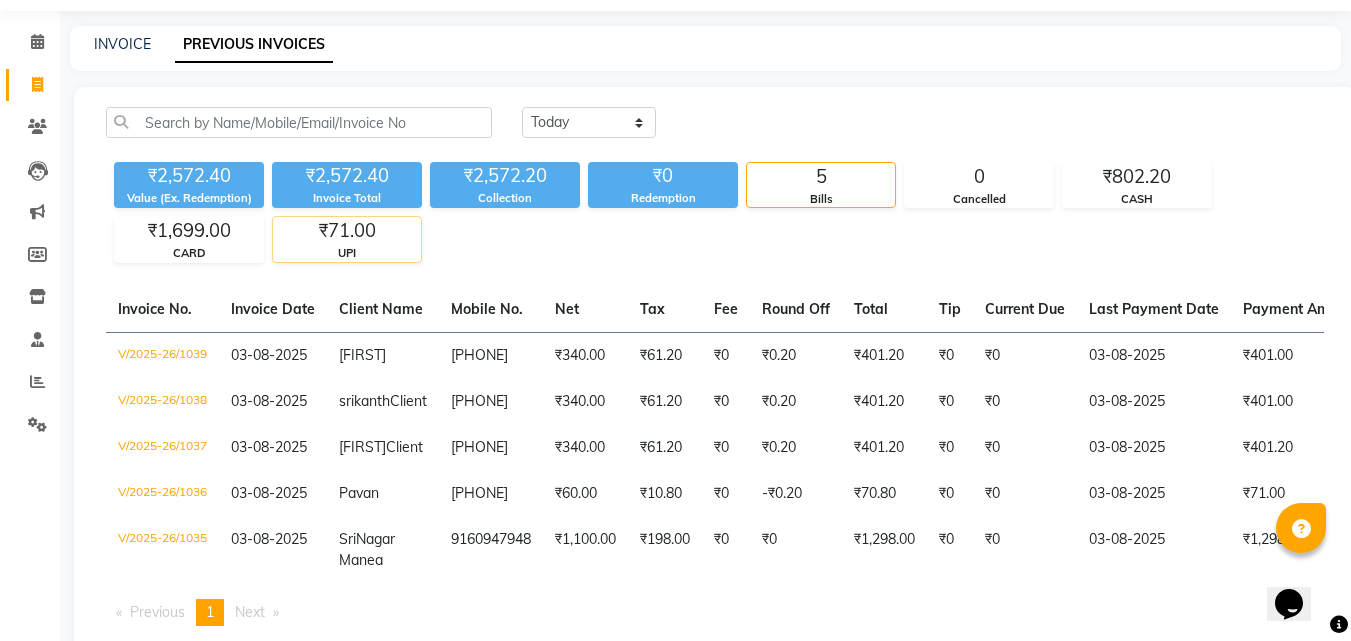 scroll, scrollTop: 167, scrollLeft: 0, axis: vertical 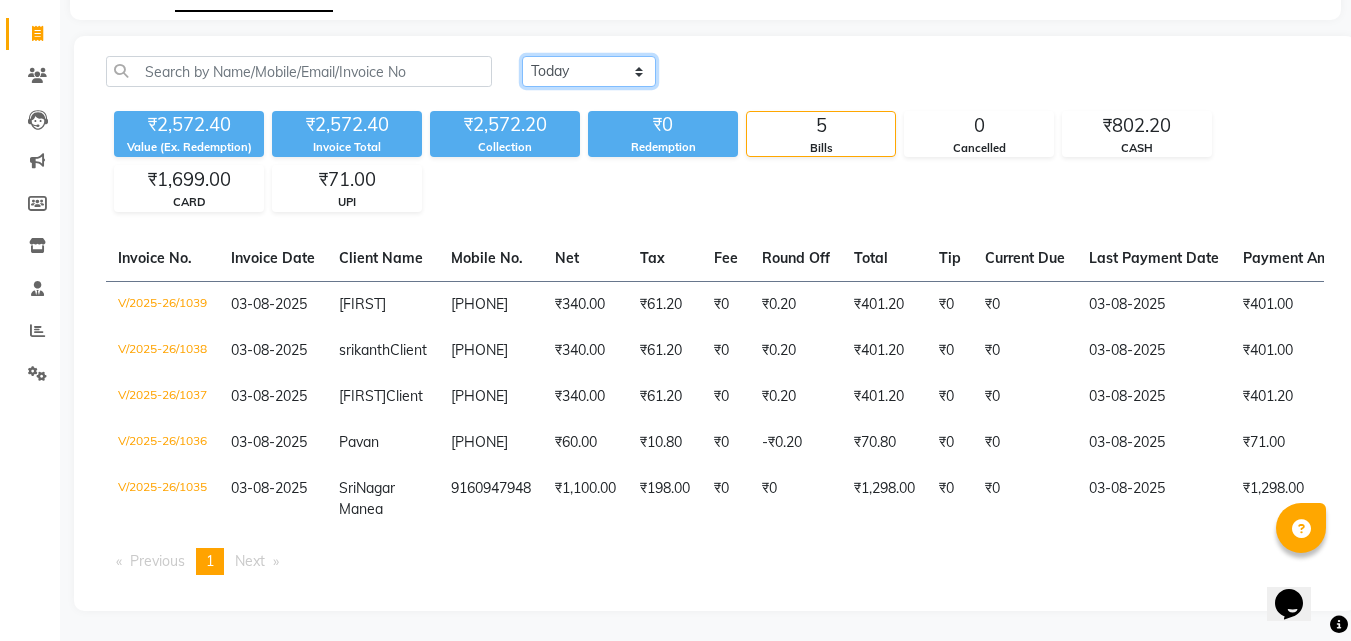 click on "Today Yesterday Custom Range" 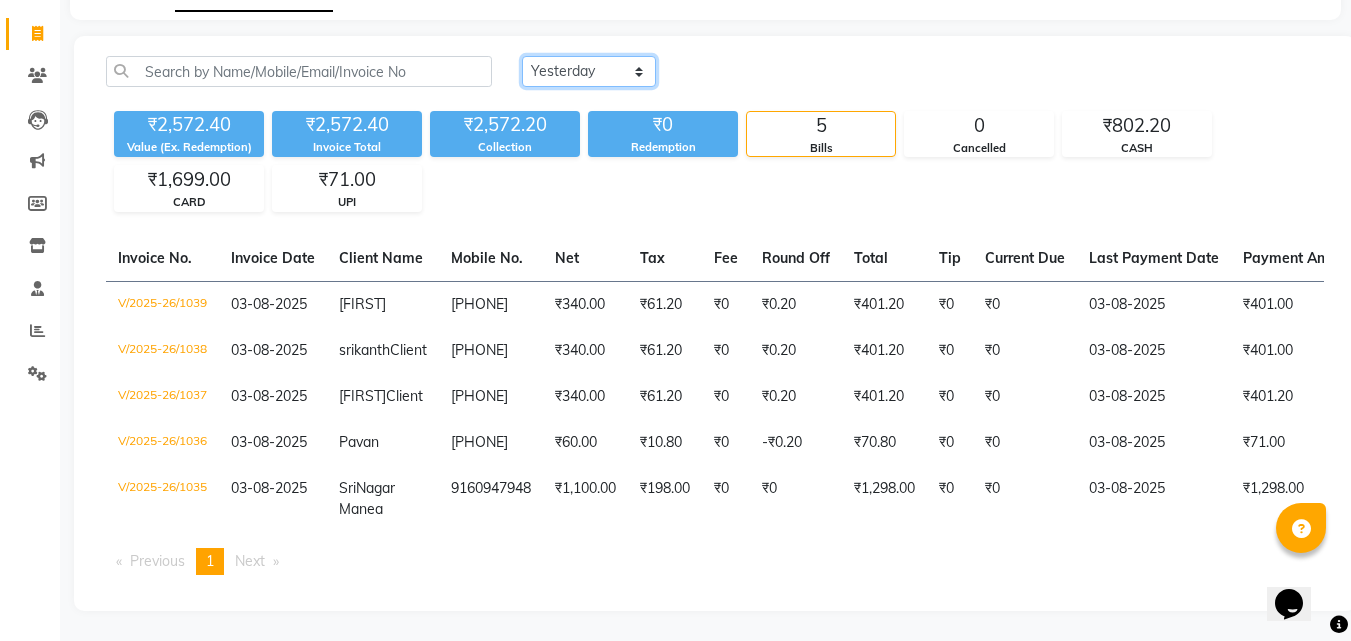 click on "Today Yesterday Custom Range" 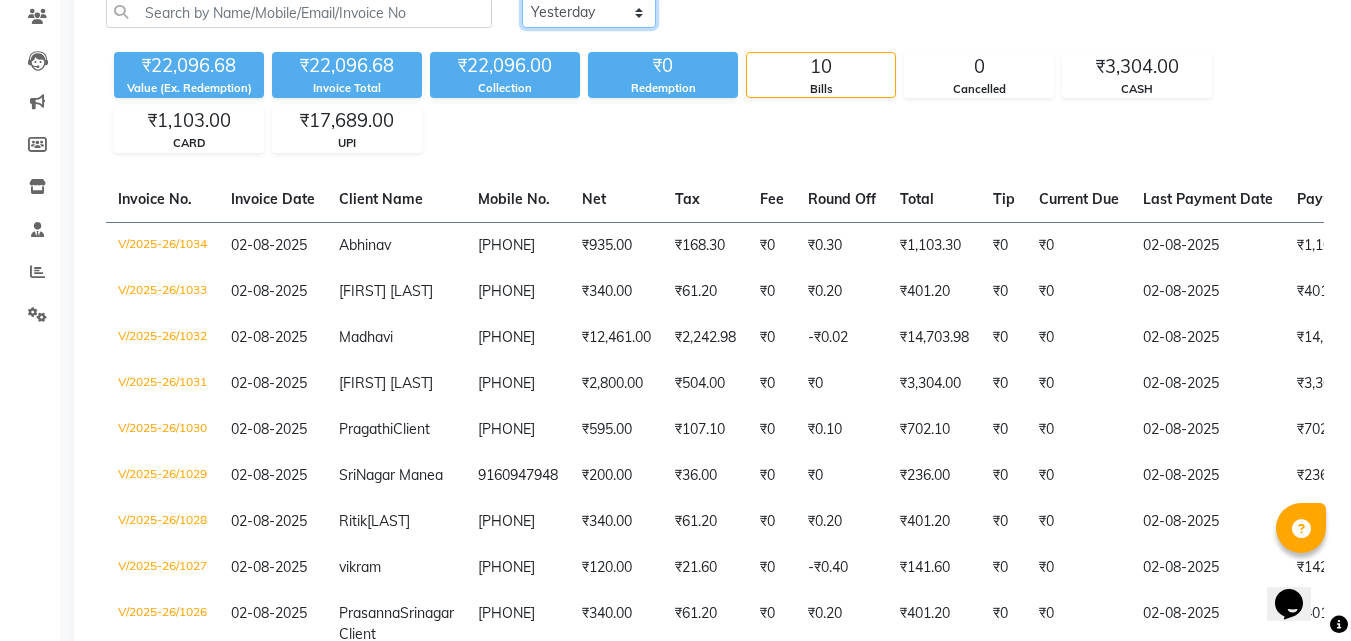 scroll, scrollTop: 0, scrollLeft: 0, axis: both 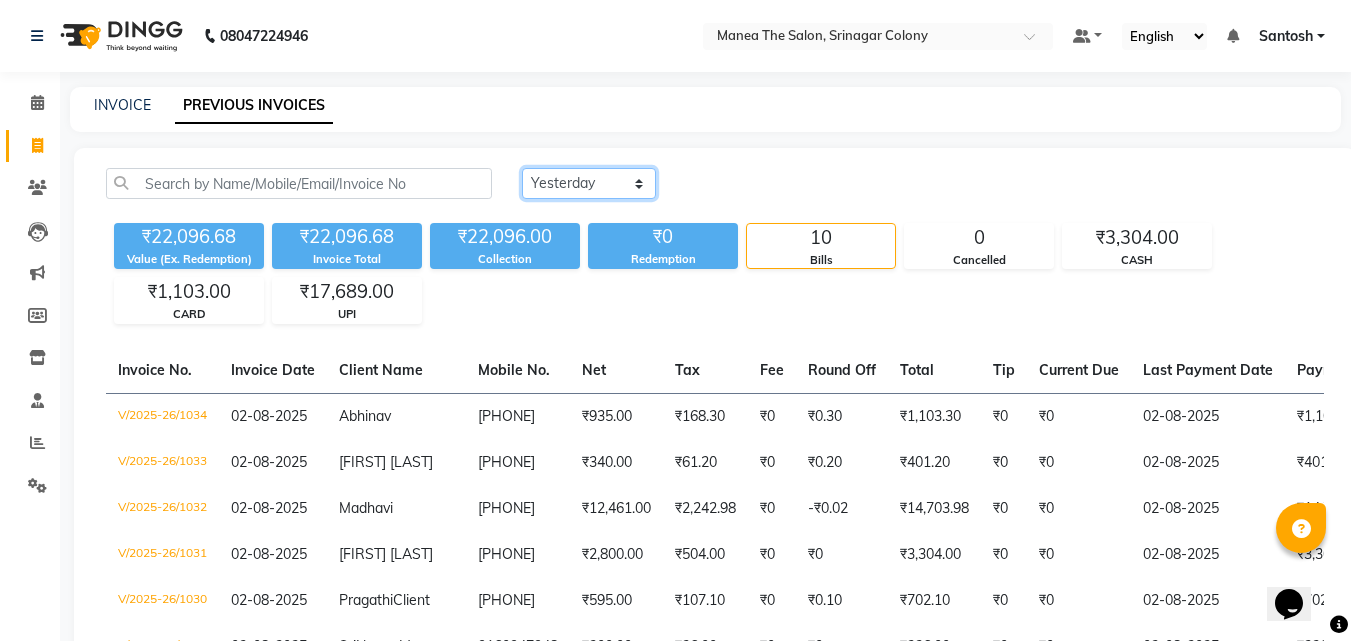 click on "Today Yesterday Custom Range" 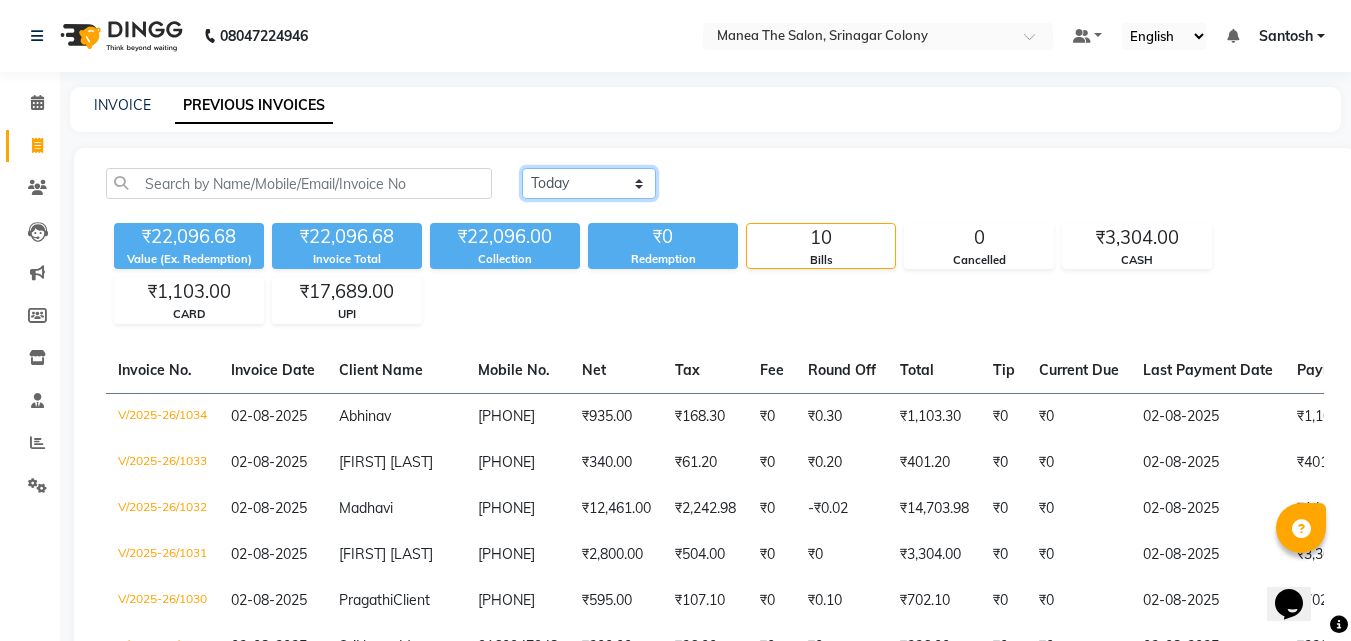 click on "Today Yesterday Custom Range" 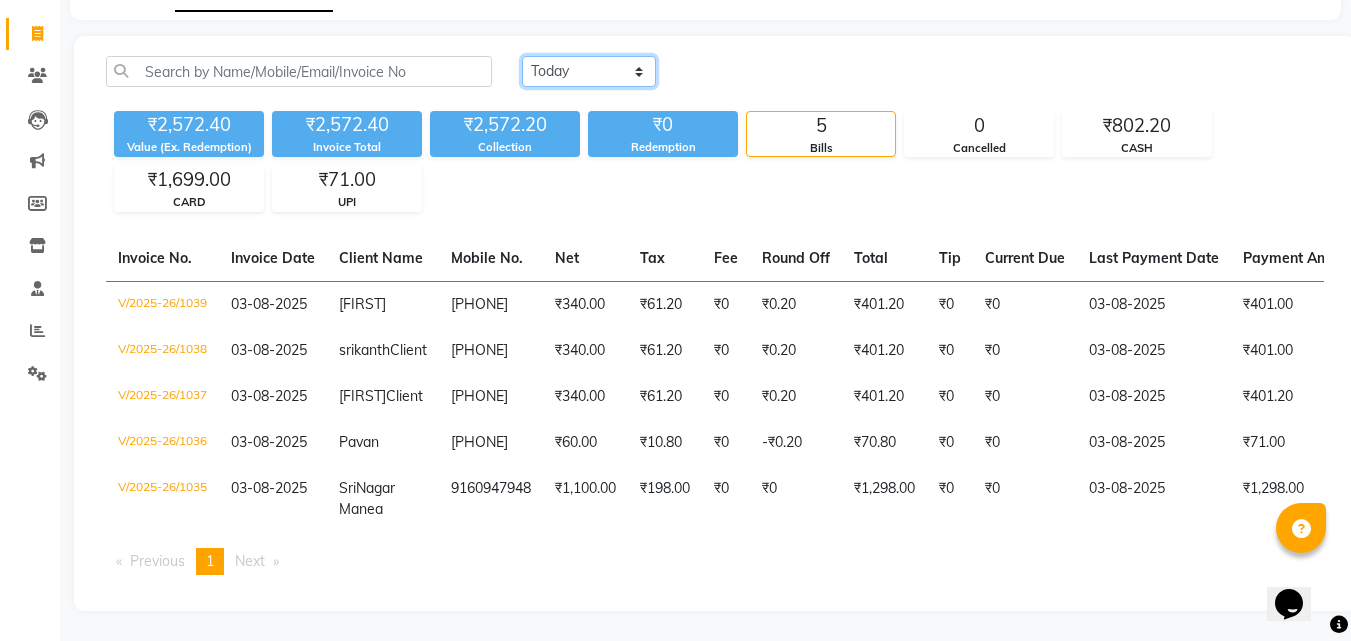 scroll, scrollTop: 167, scrollLeft: 0, axis: vertical 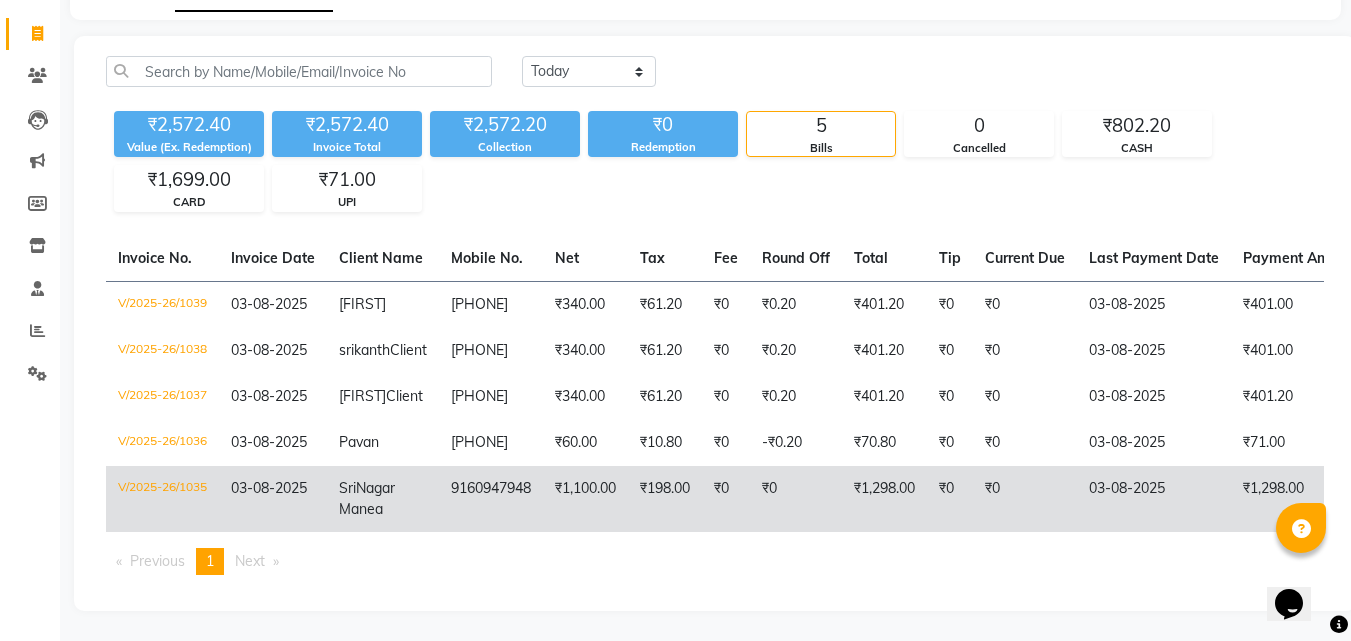 click on "V/2025-26/1035" 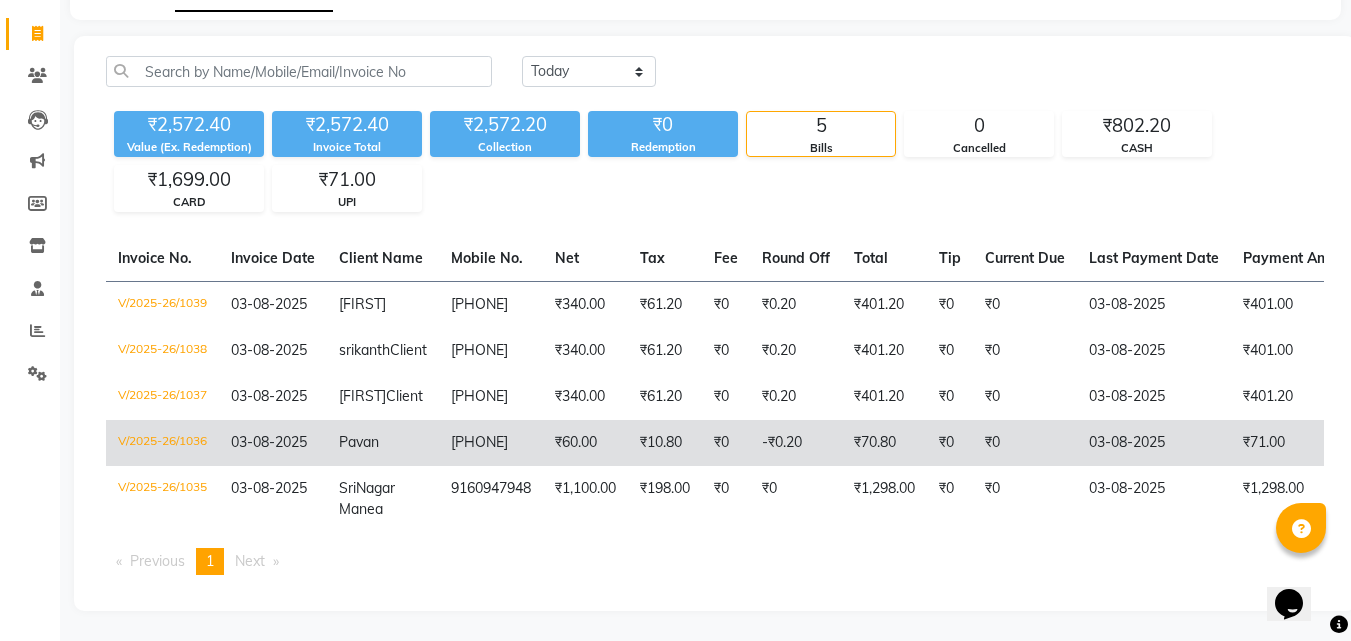 click on "V/2025-26/1036" 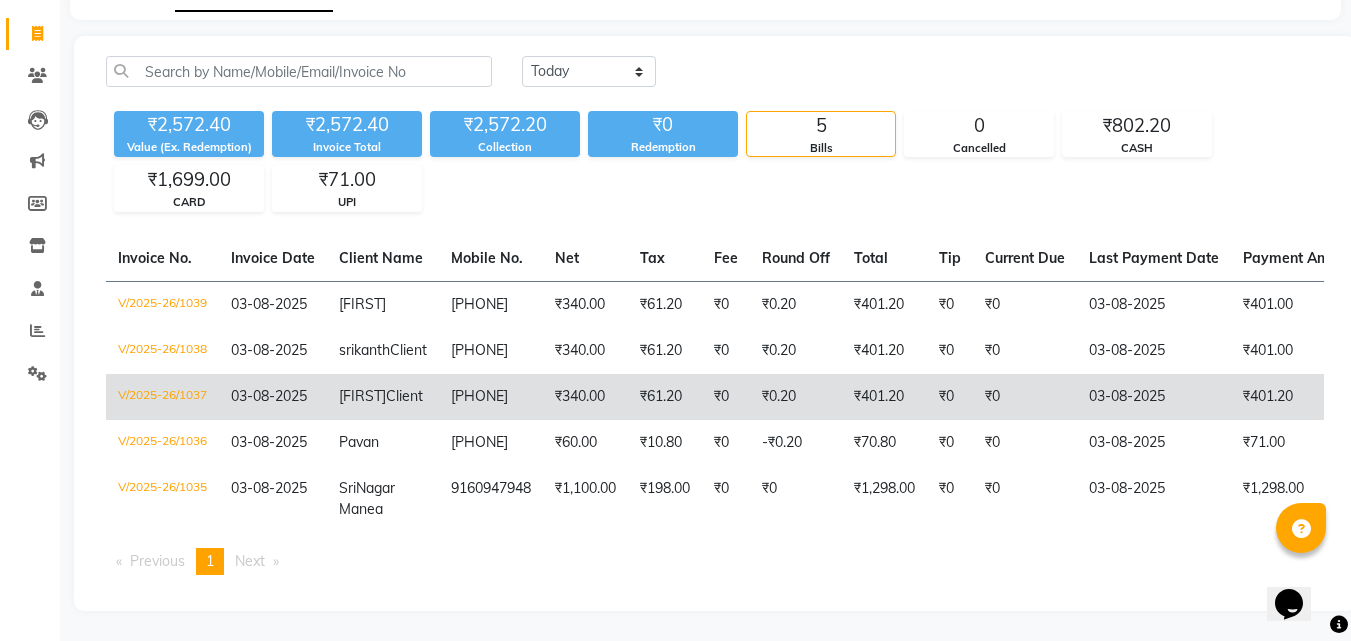 click on "V/2025-26/1037" 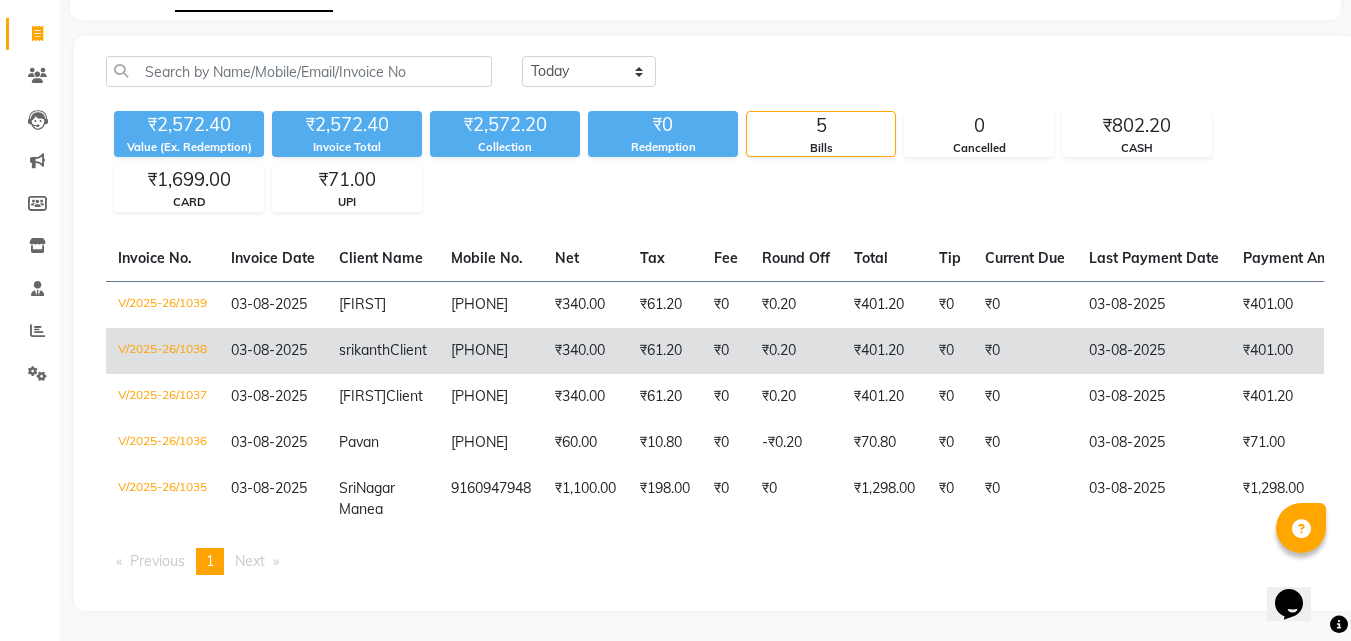 click on "V/2025-26/1038" 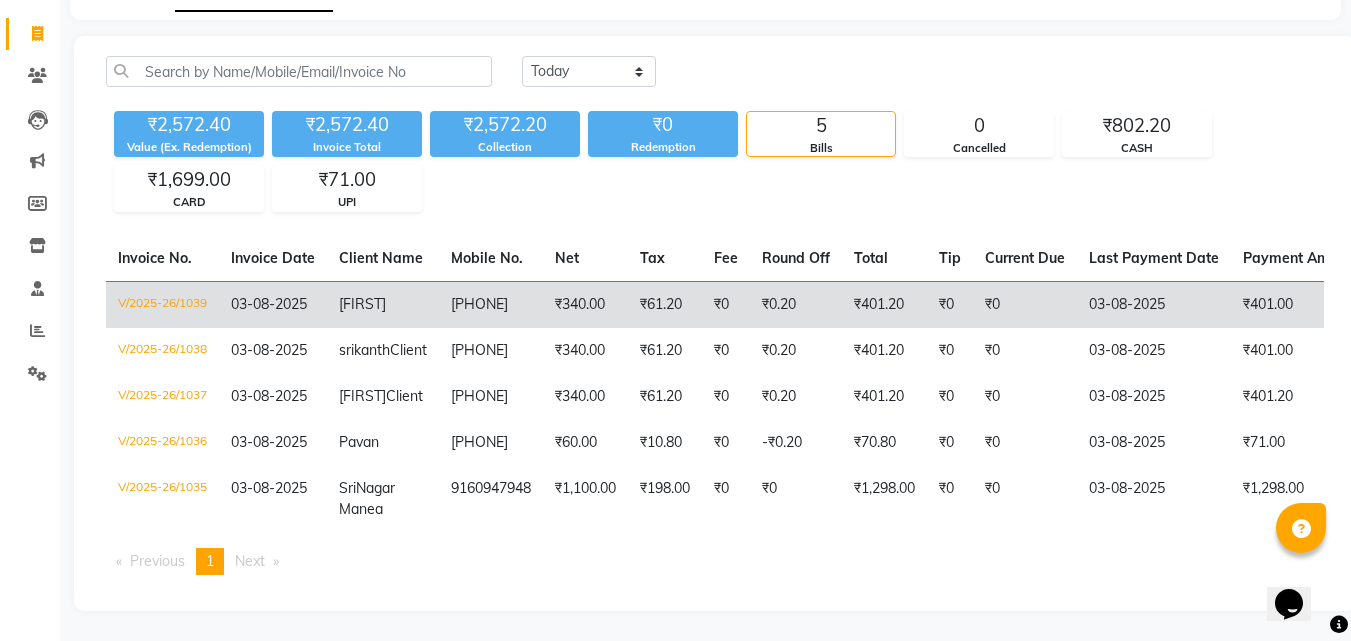 click on "V/2025-26/1039" 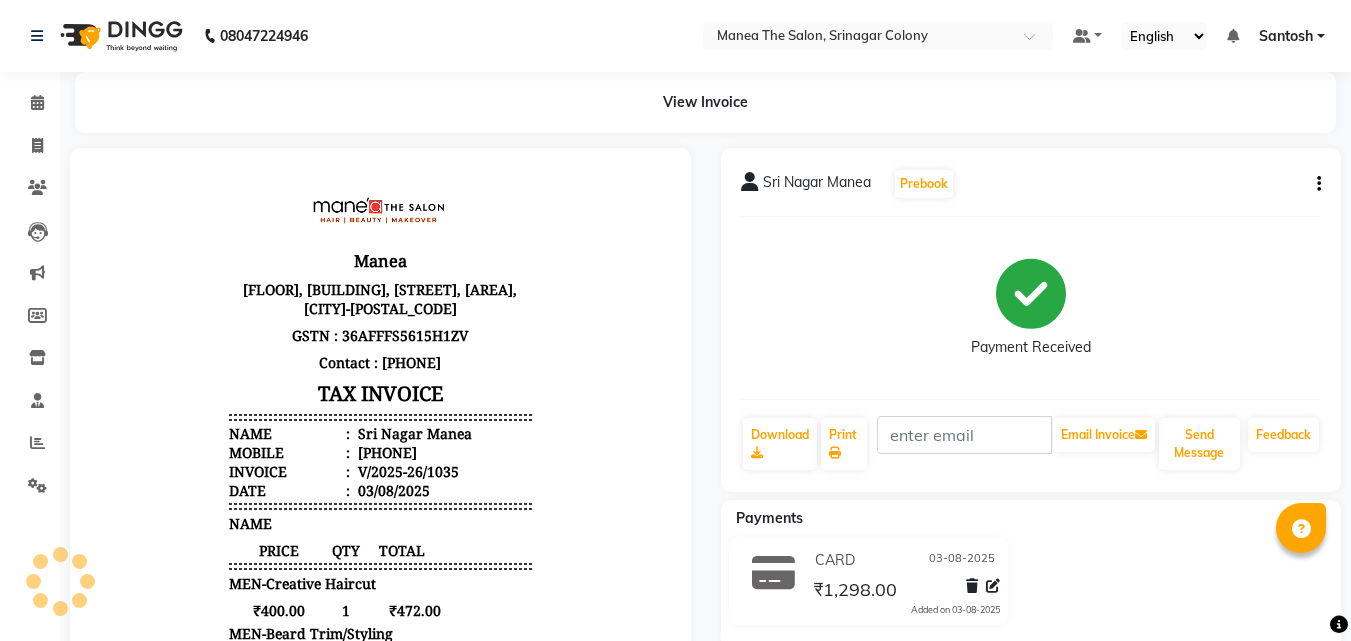 scroll, scrollTop: 0, scrollLeft: 0, axis: both 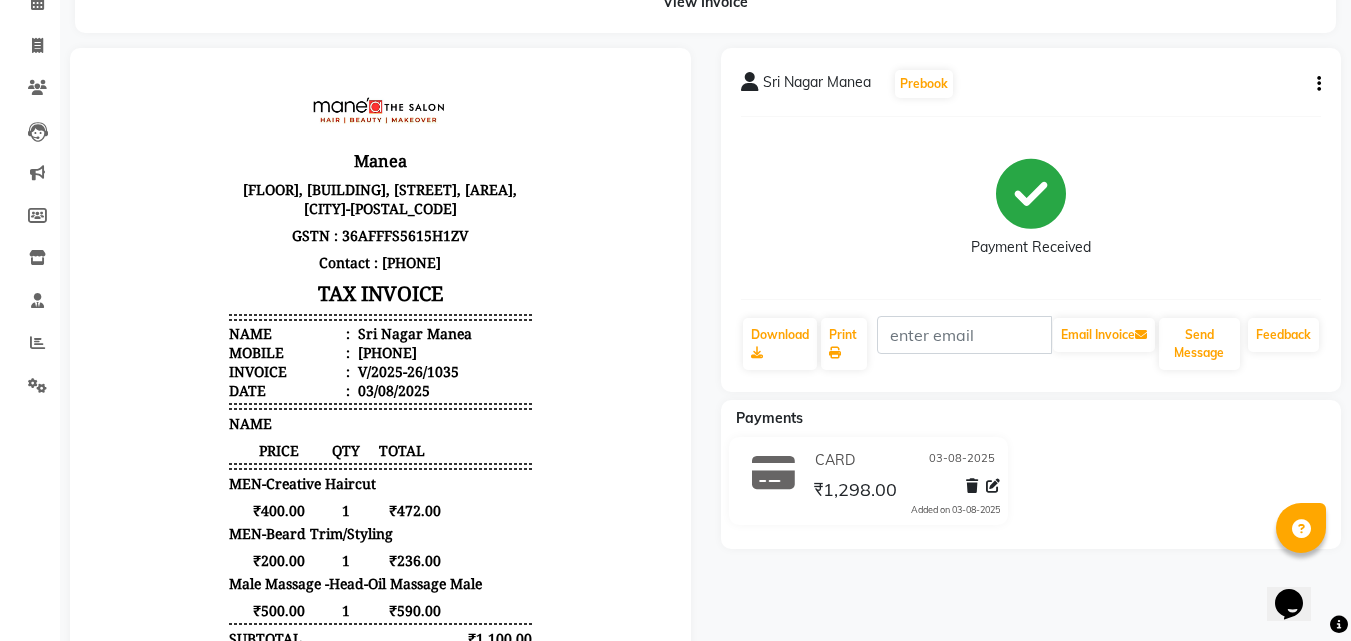 click 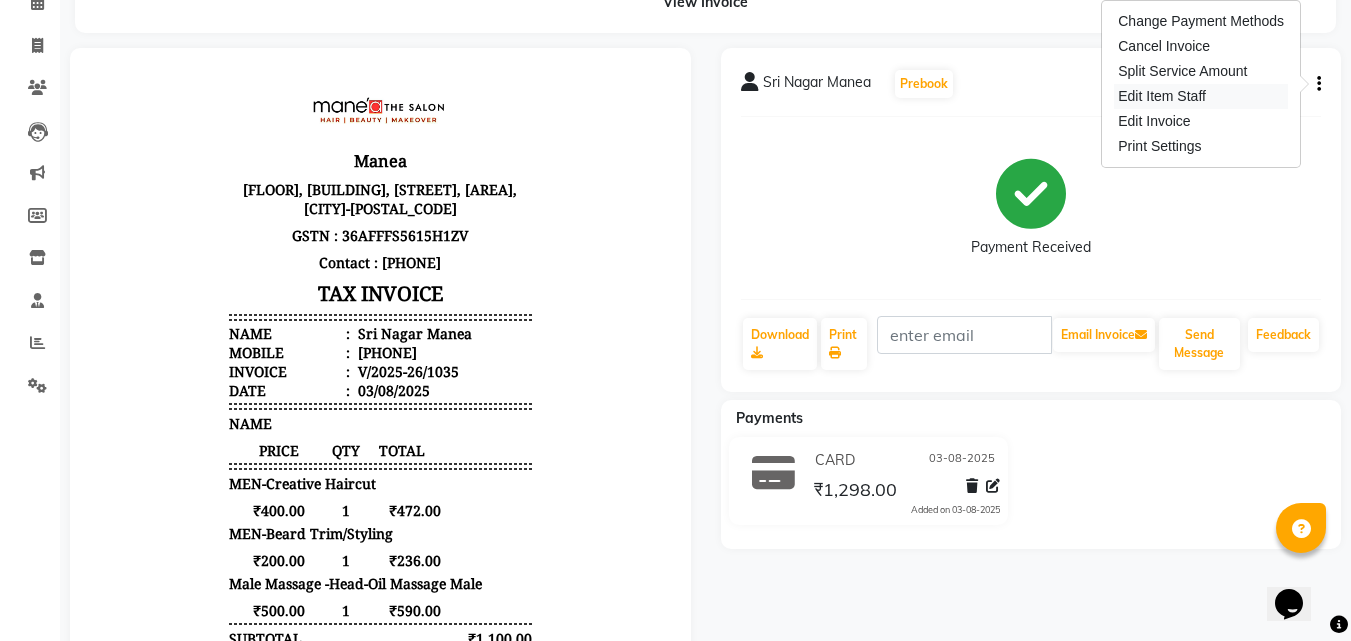 click on "Edit Item Staff" at bounding box center [1201, 96] 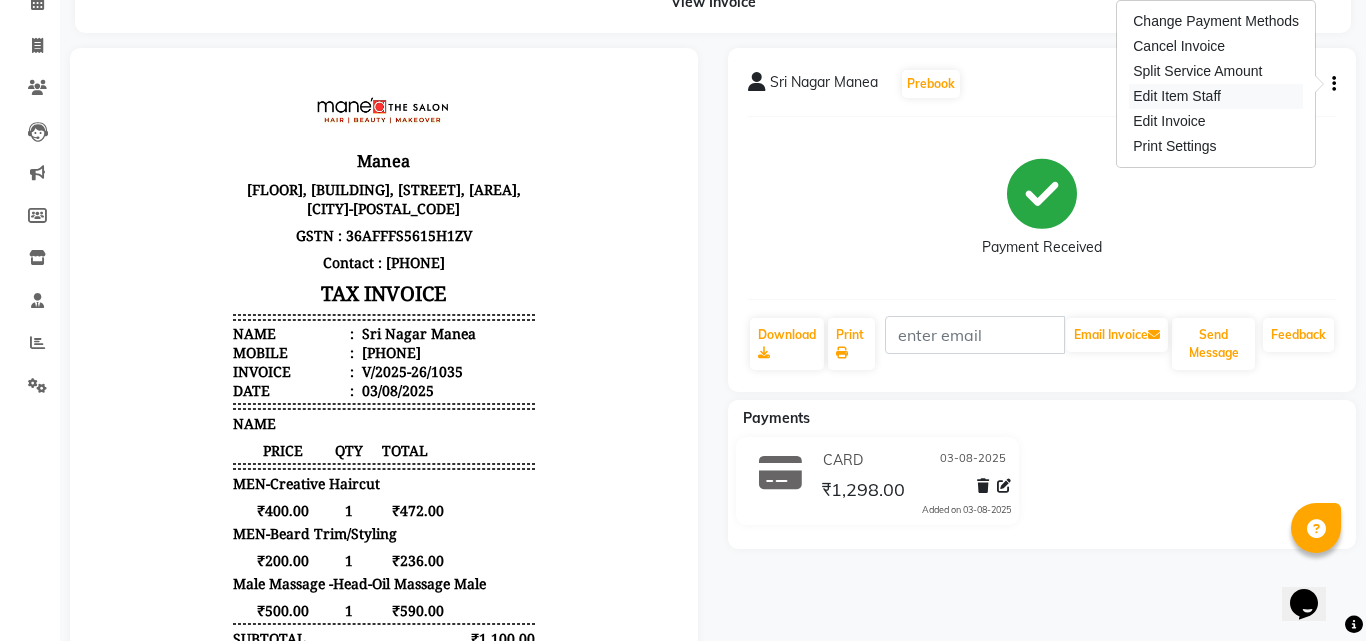 select 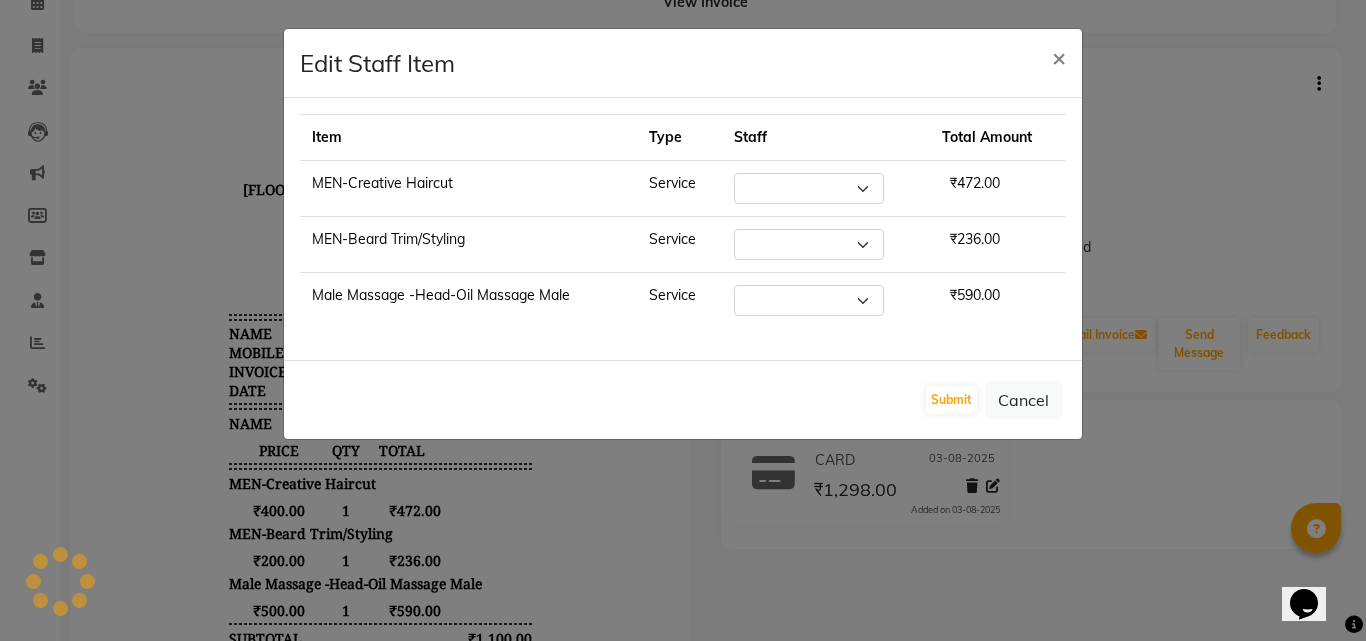 select on "50205" 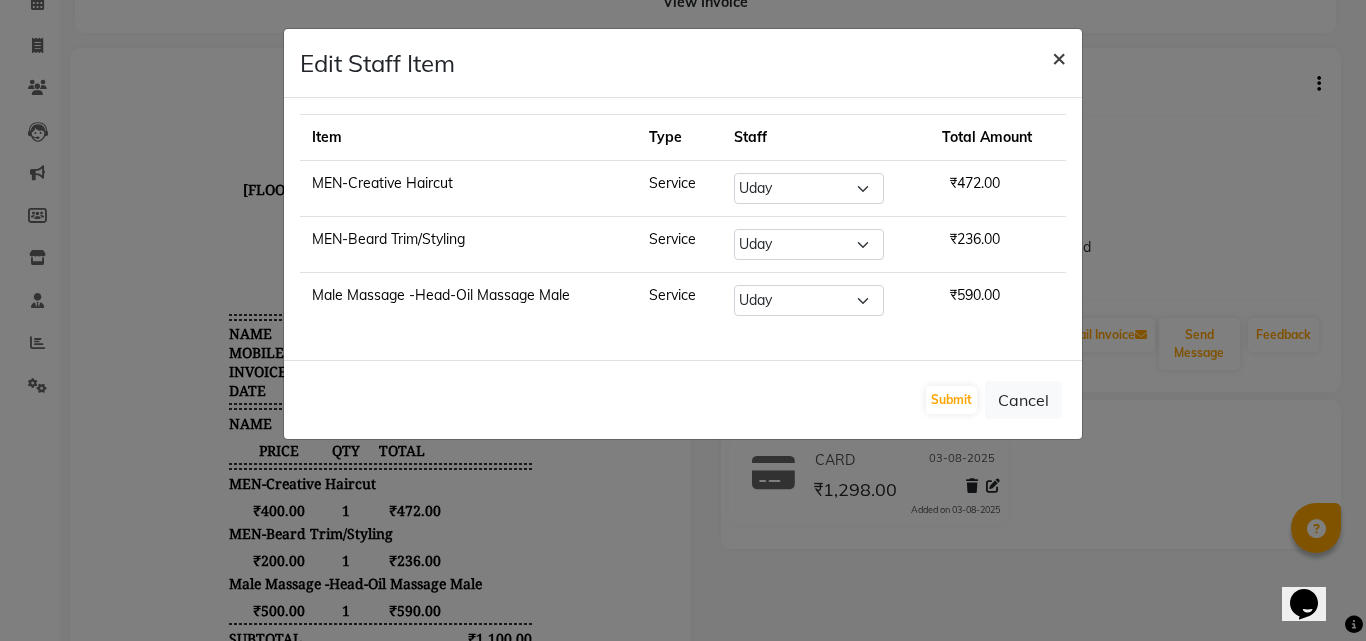 click on "×" 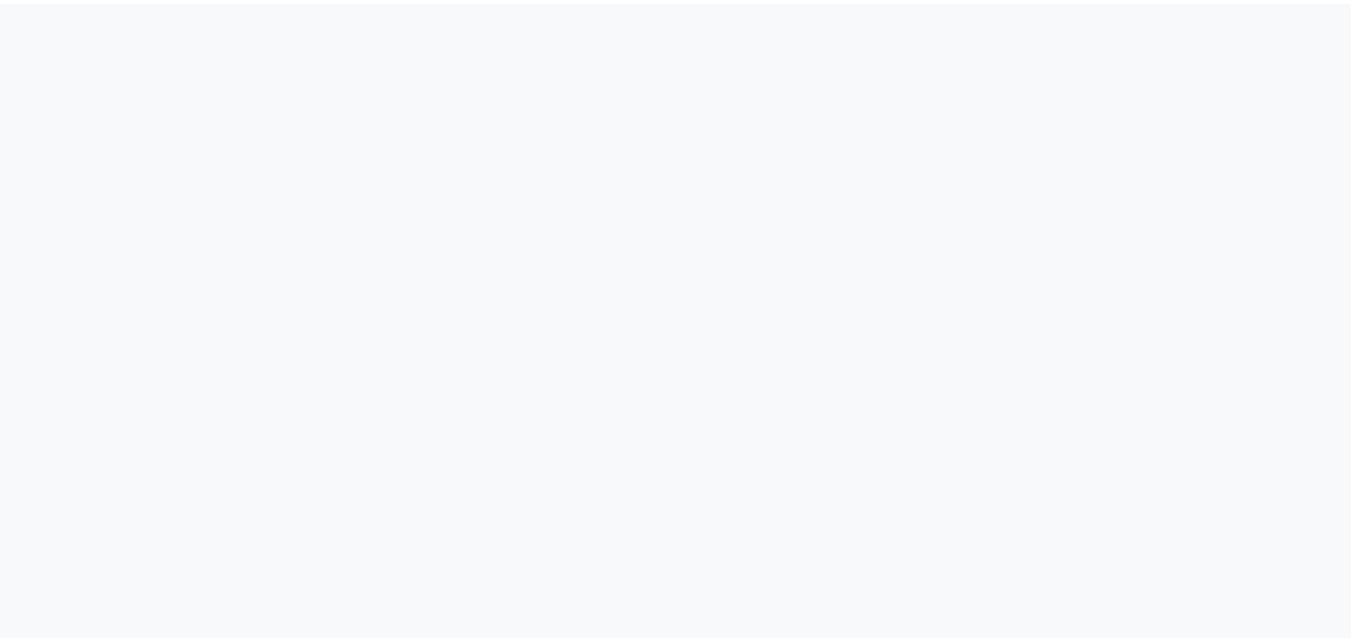 scroll, scrollTop: 0, scrollLeft: 0, axis: both 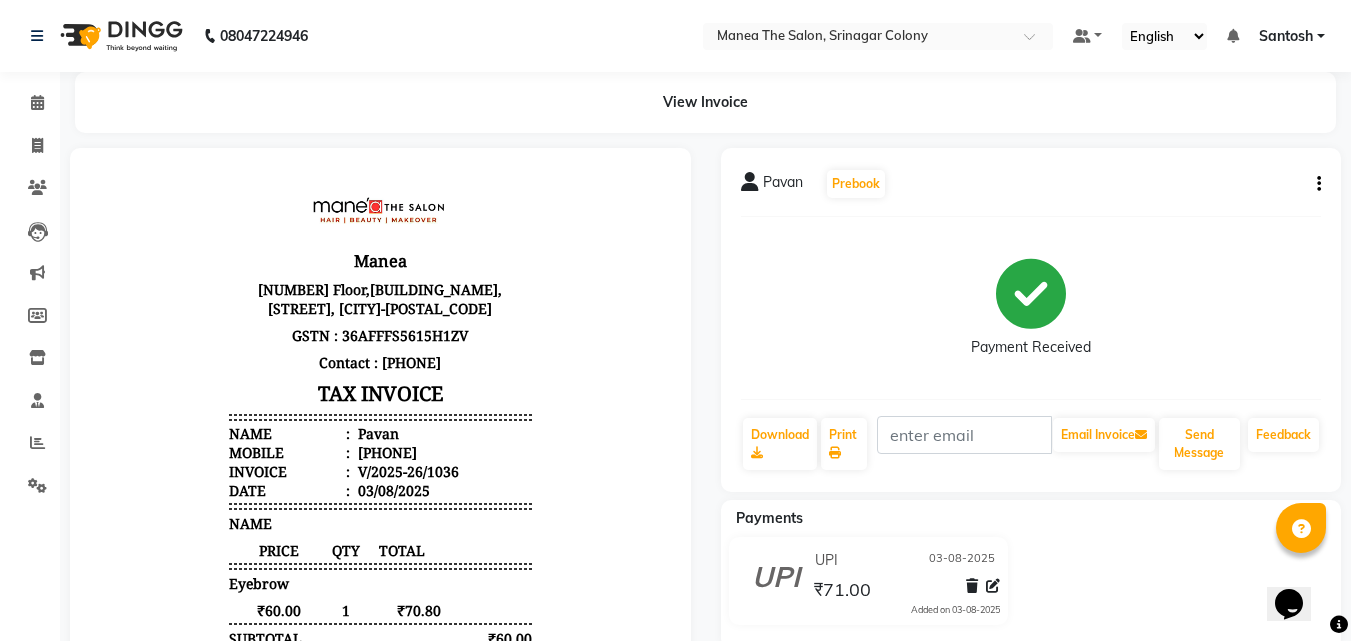click 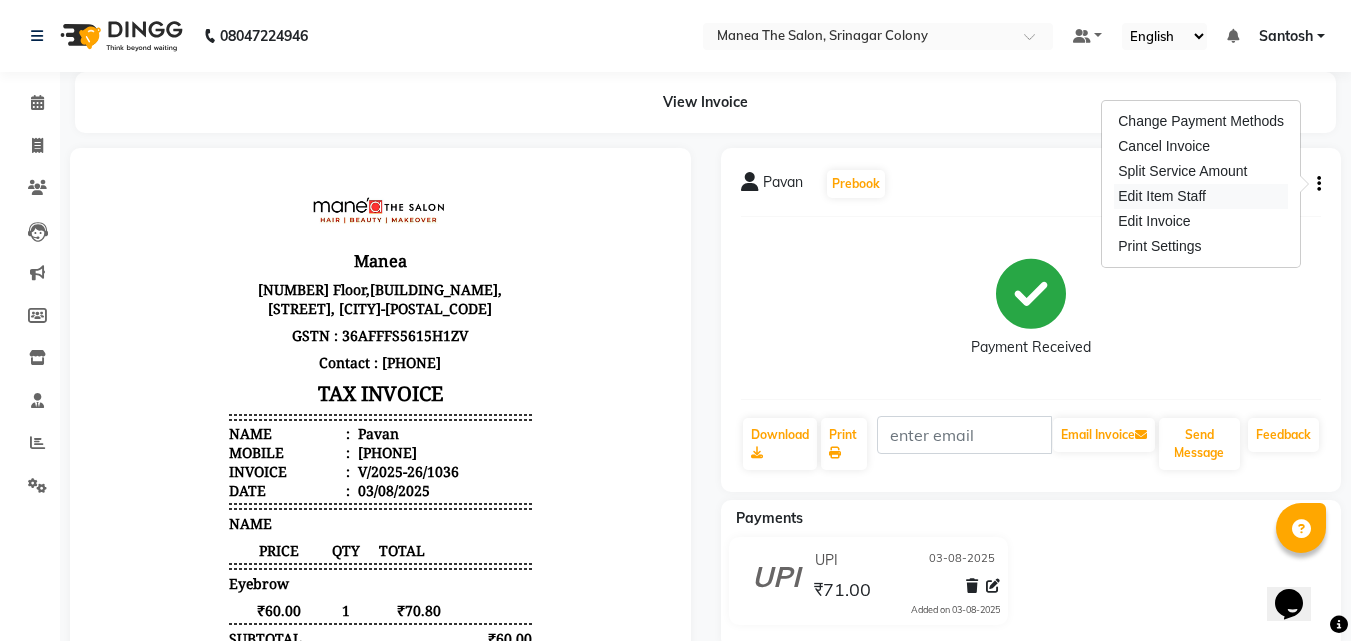 click on "Edit Item Staff" at bounding box center [1201, 196] 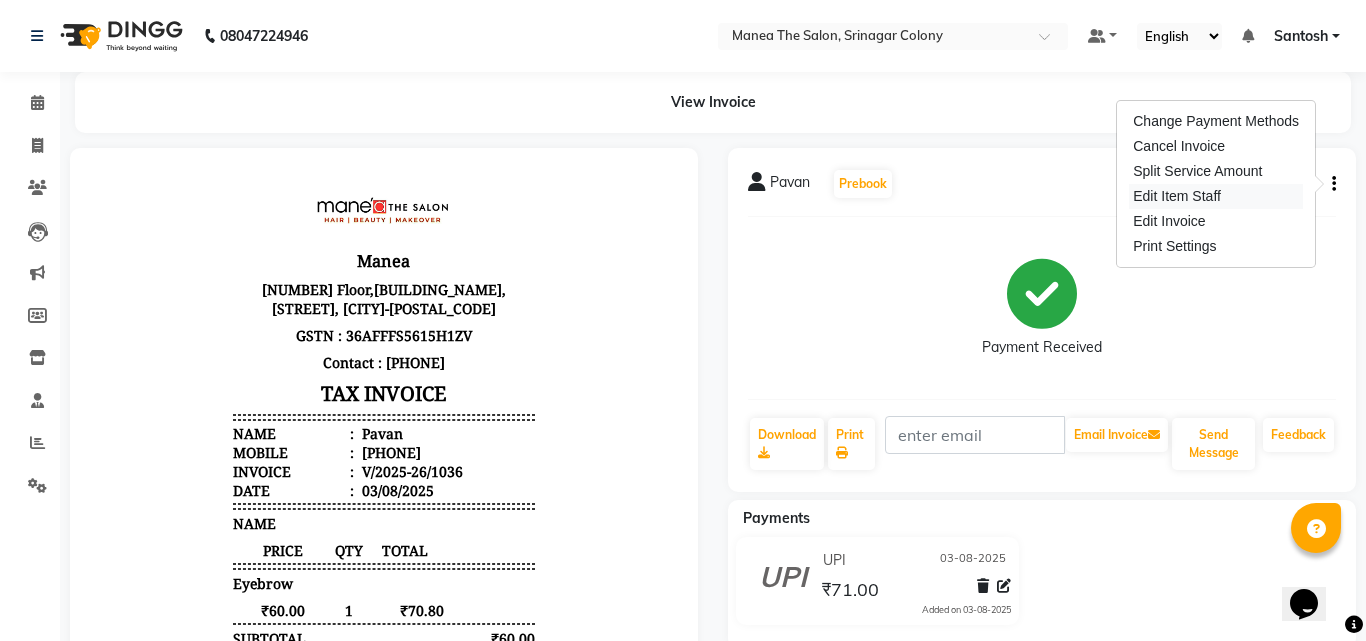 select on "87670" 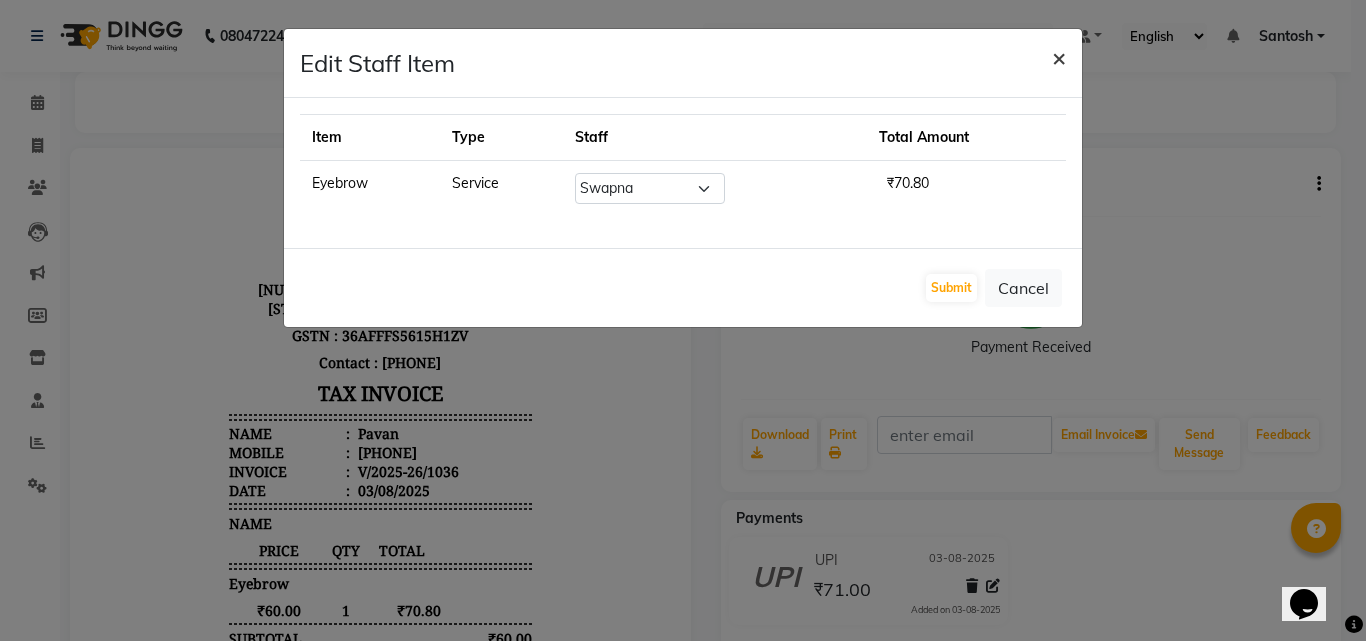 click on "×" 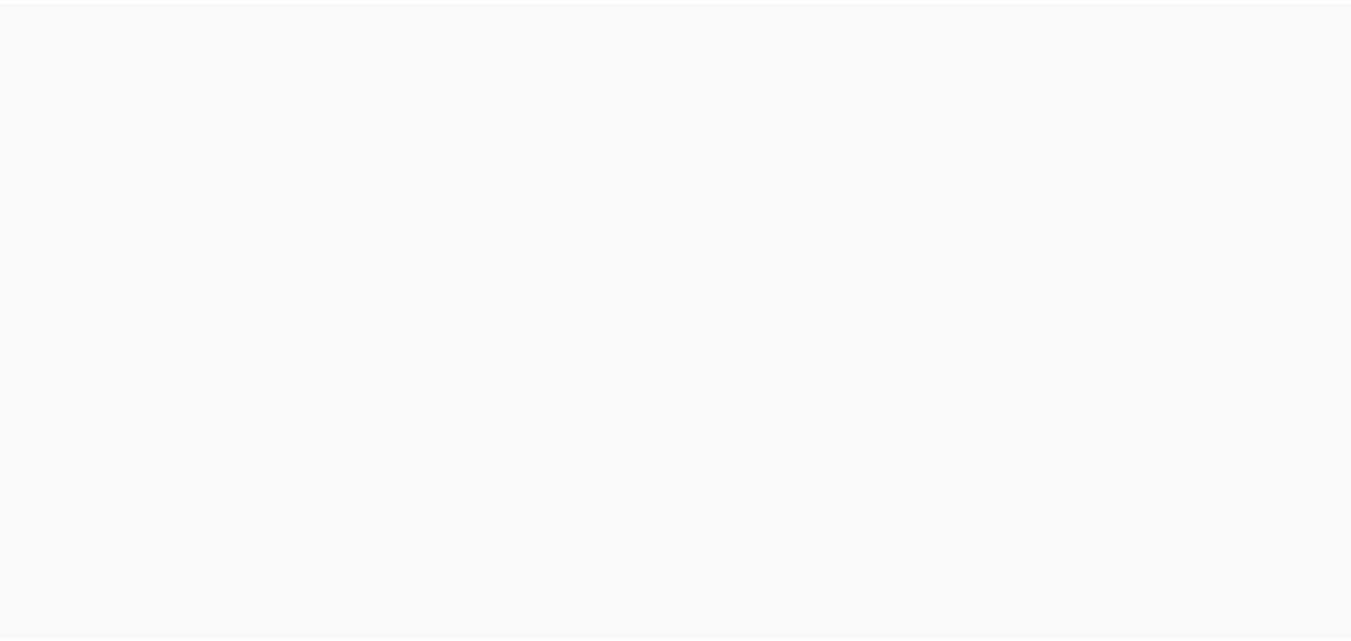 scroll, scrollTop: 0, scrollLeft: 0, axis: both 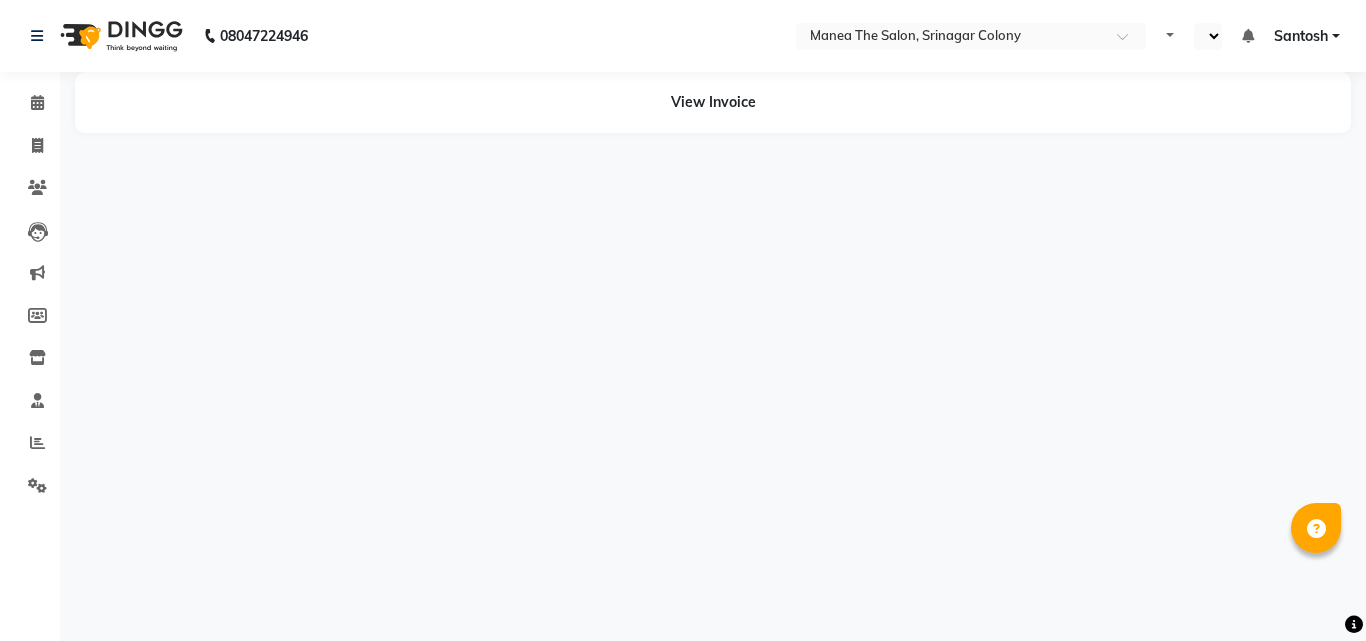 select on "en" 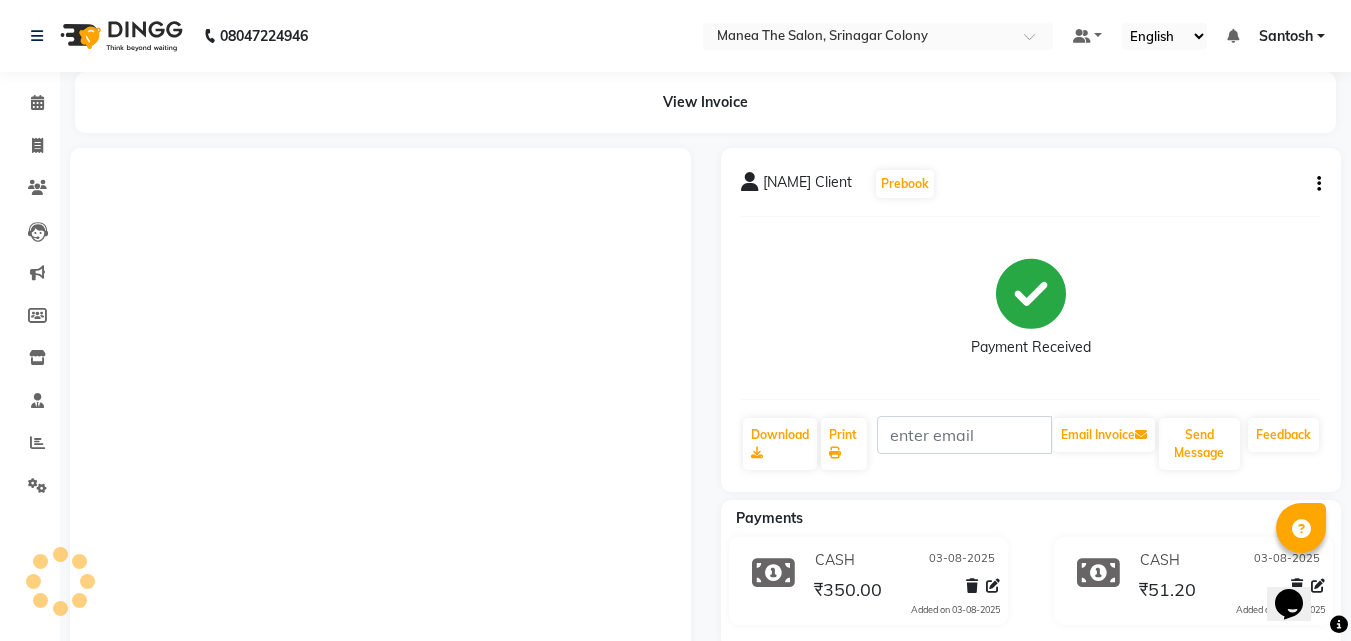 scroll, scrollTop: 0, scrollLeft: 0, axis: both 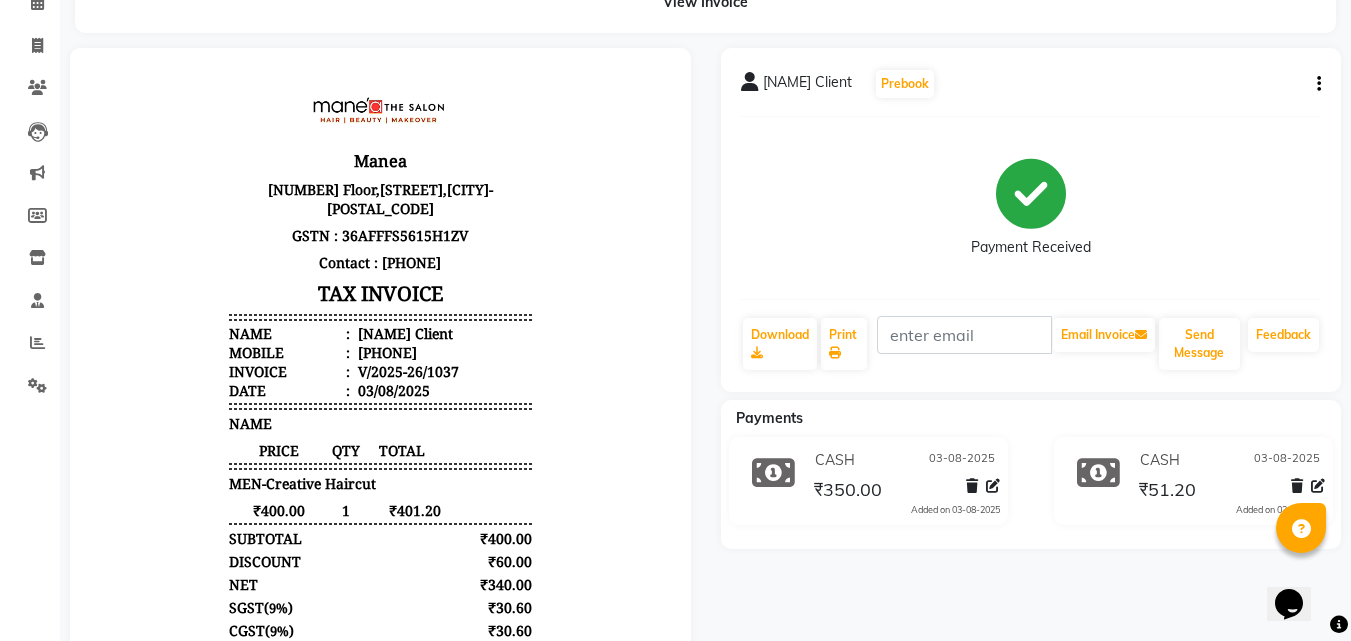 click 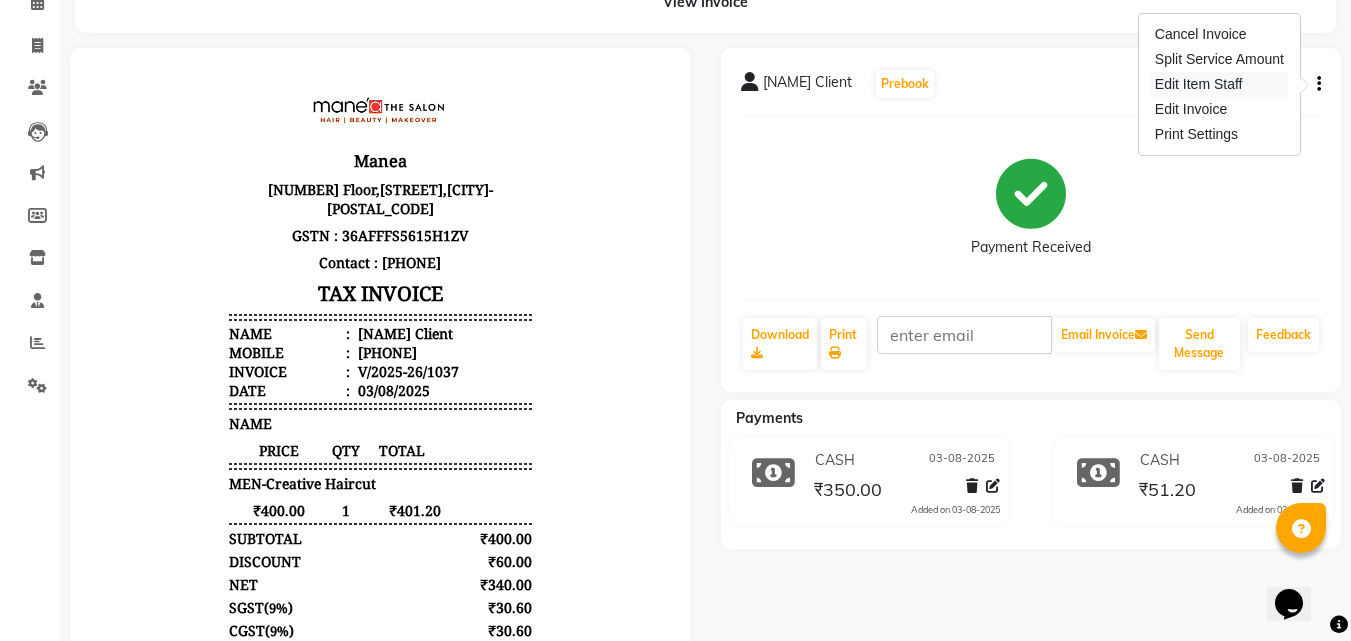 click on "Edit Item Staff" at bounding box center [1219, 84] 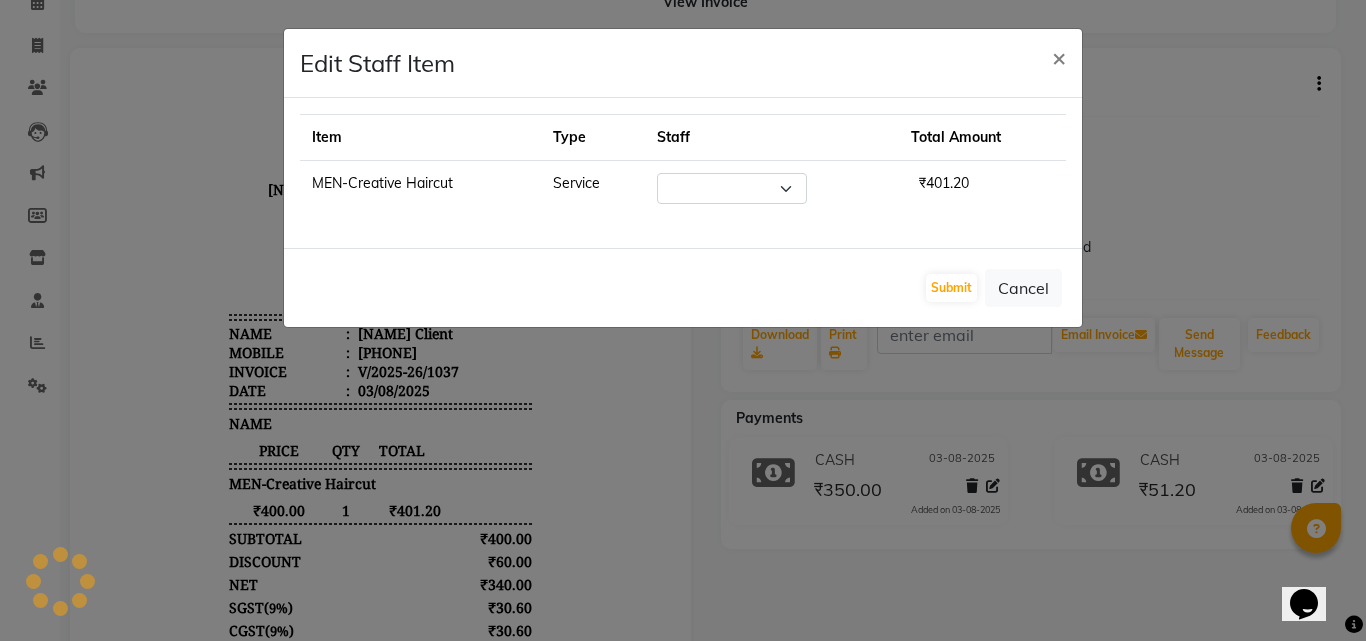 select on "65084" 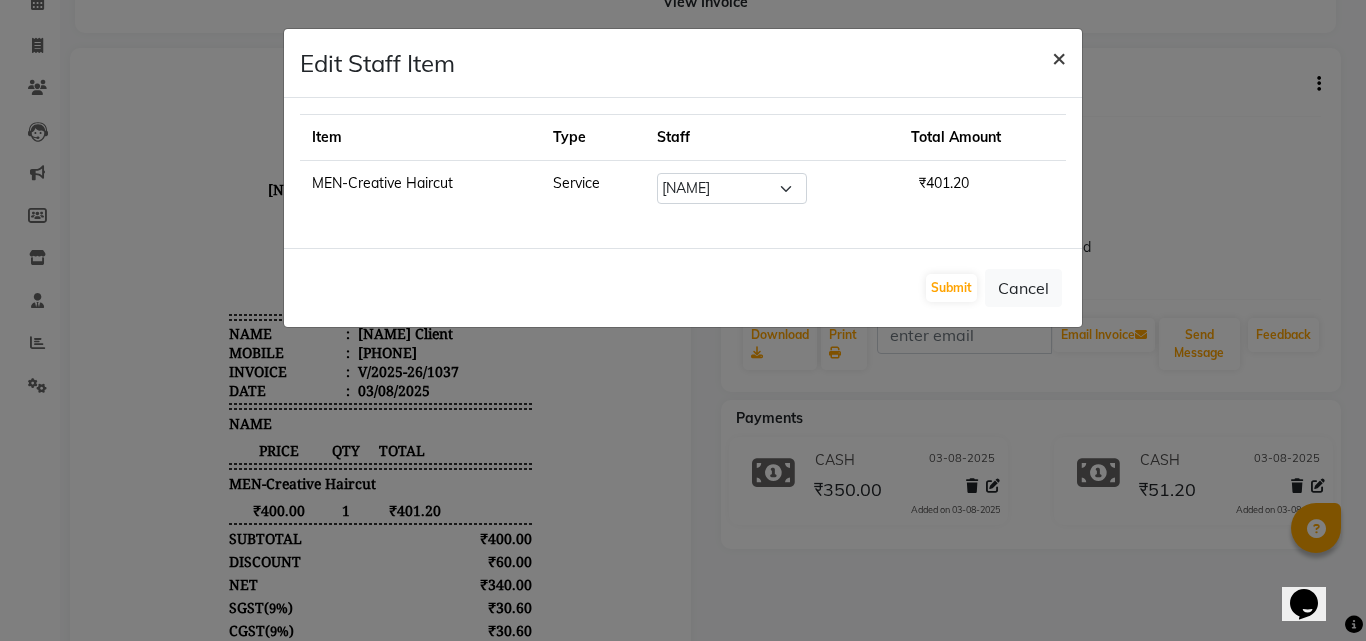 click on "×" 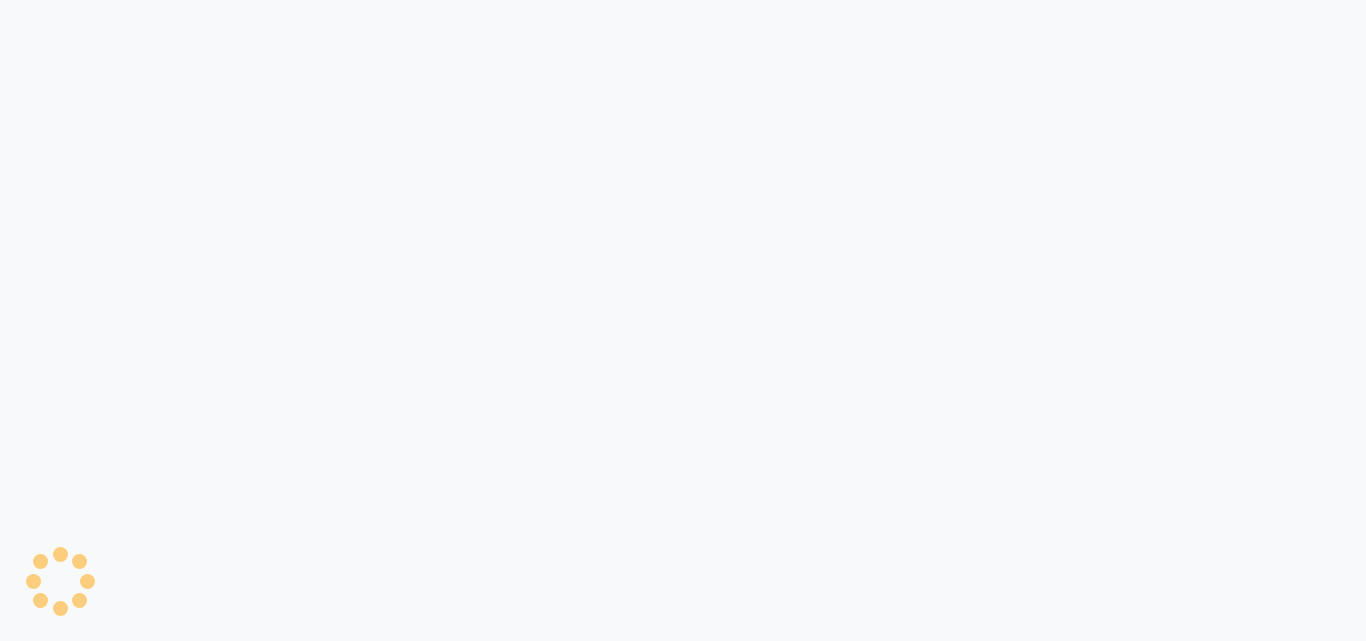 scroll, scrollTop: 0, scrollLeft: 0, axis: both 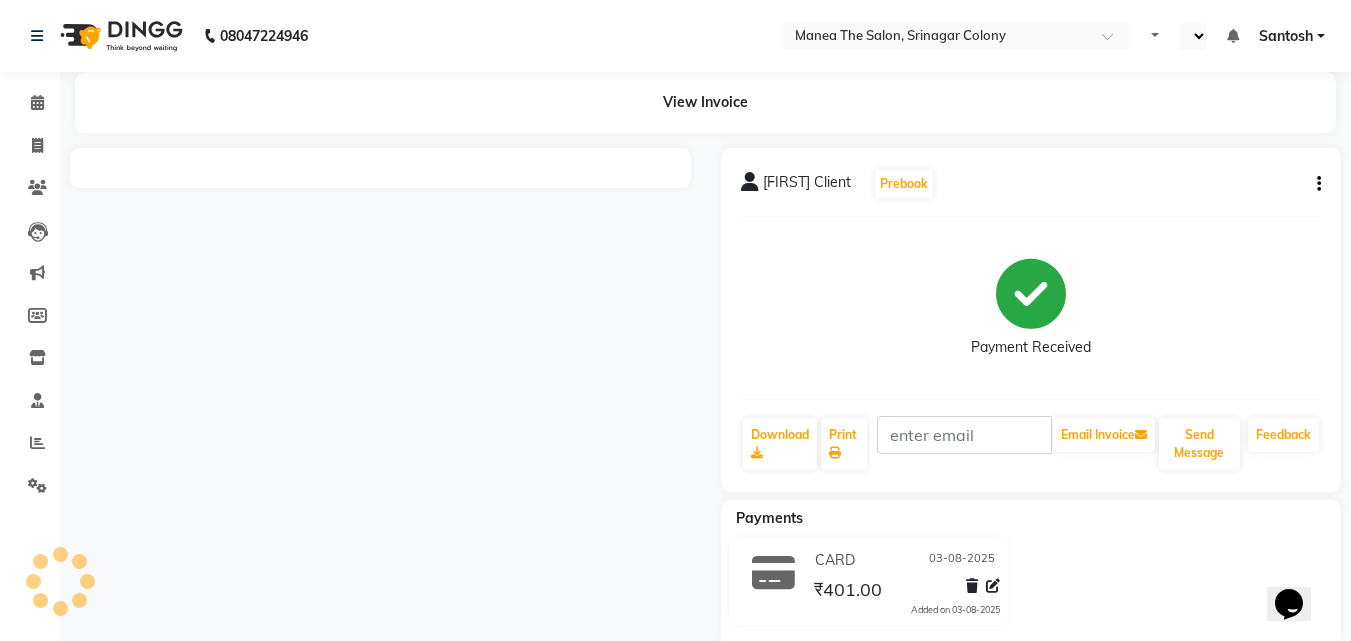select on "en" 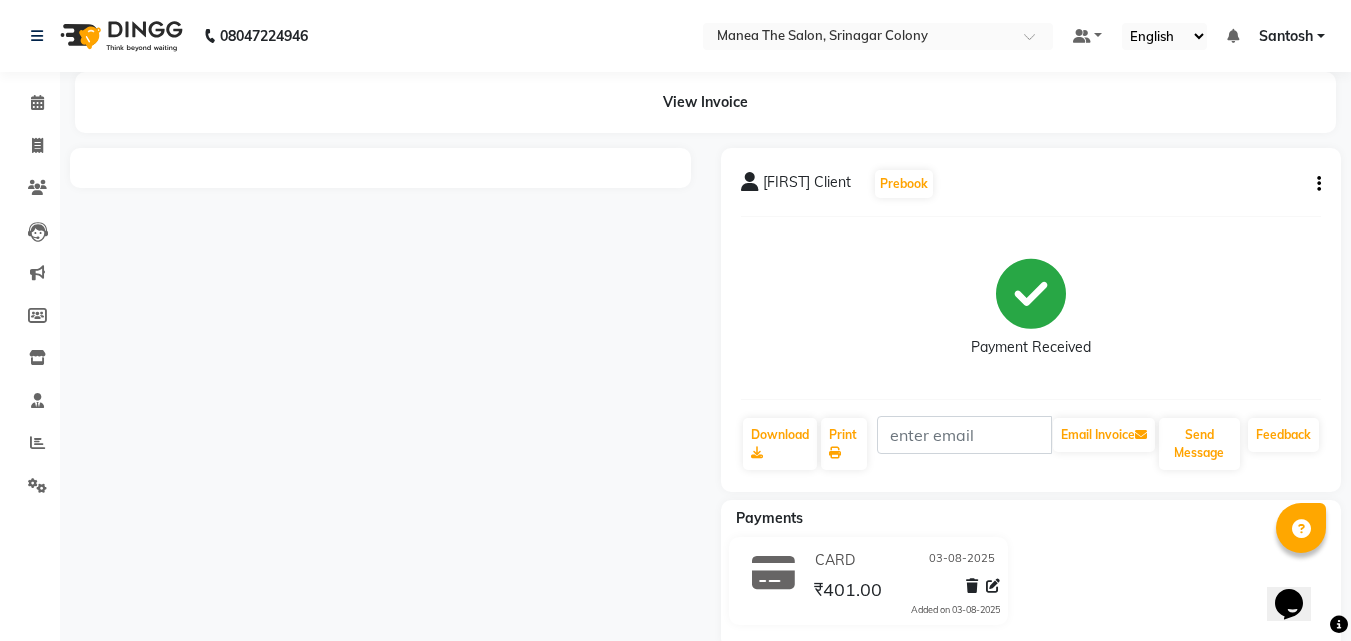 click 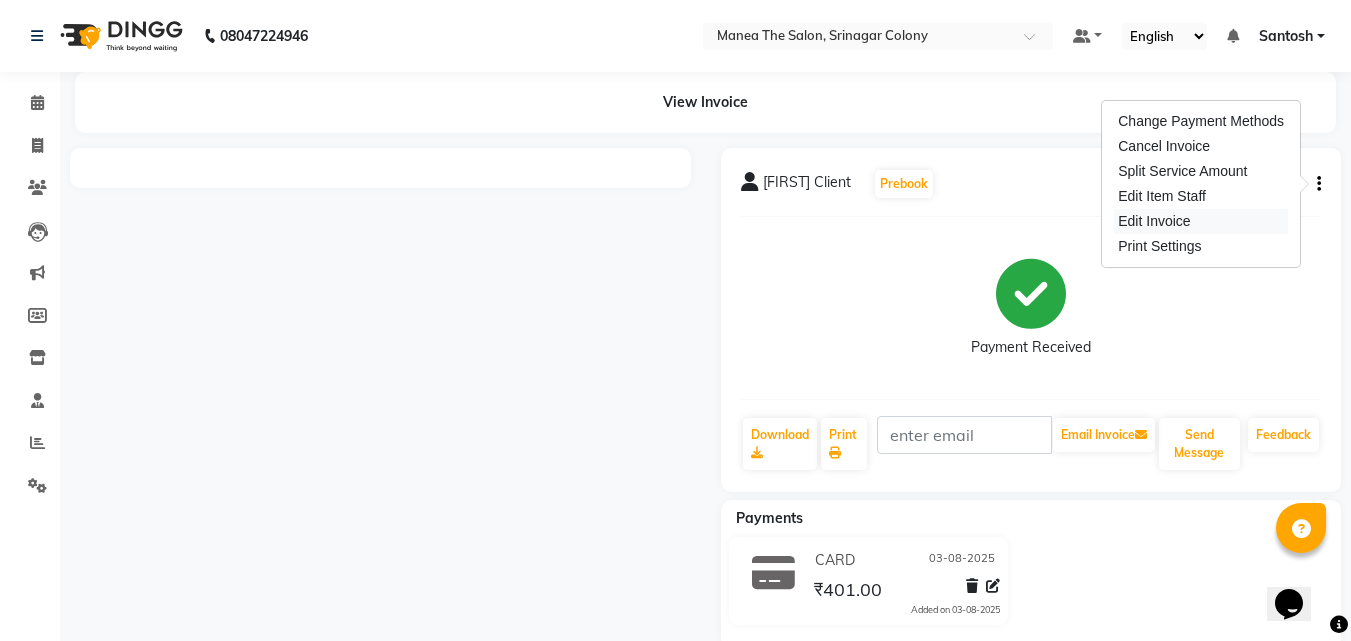 click on "Edit Invoice" at bounding box center [1201, 221] 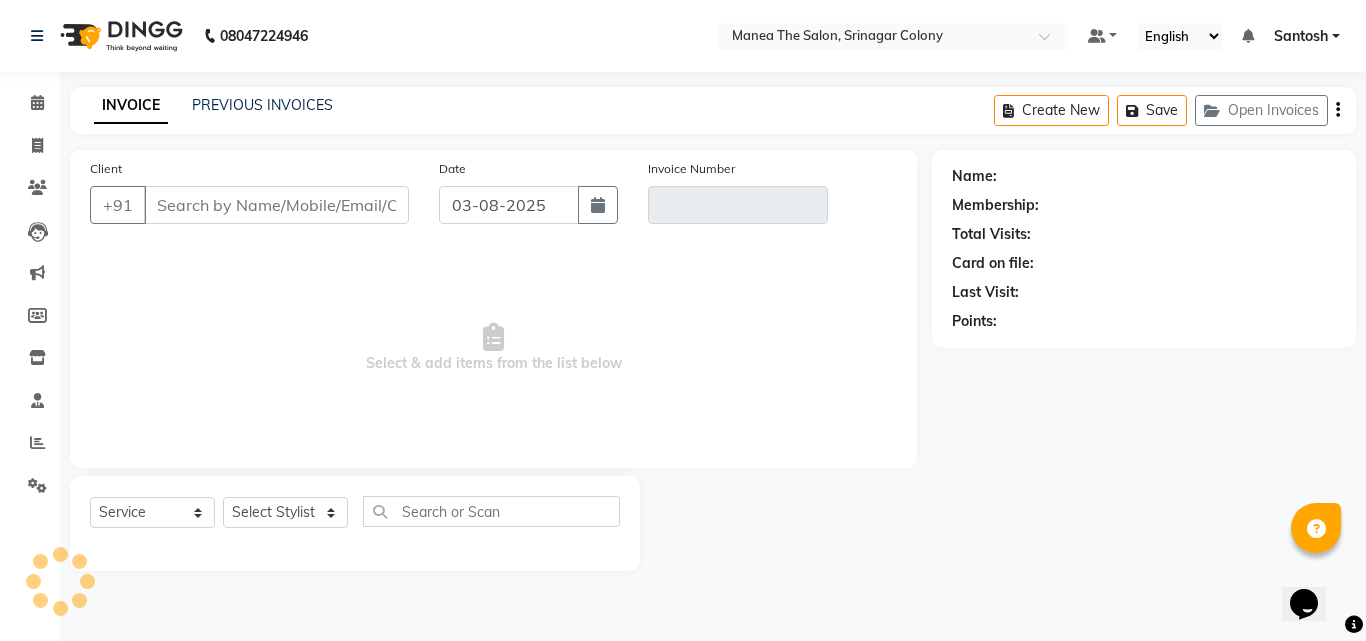 type on "[PHONE]" 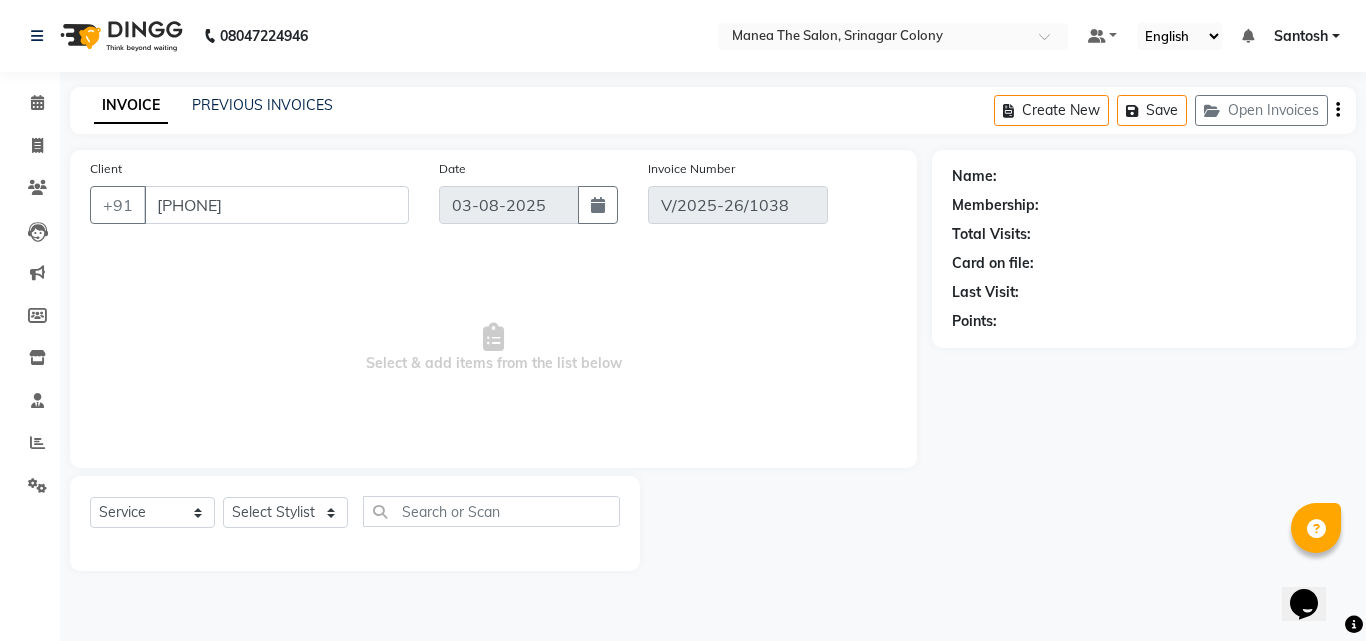 select on "1: Object" 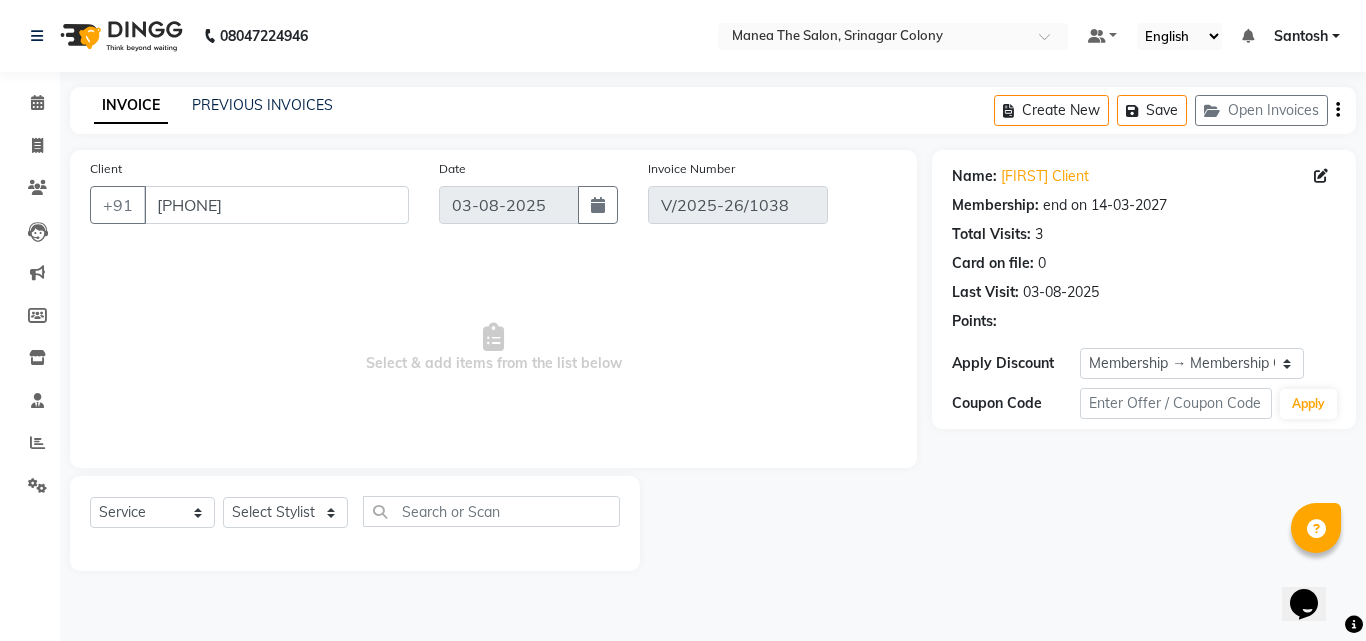 select on "select" 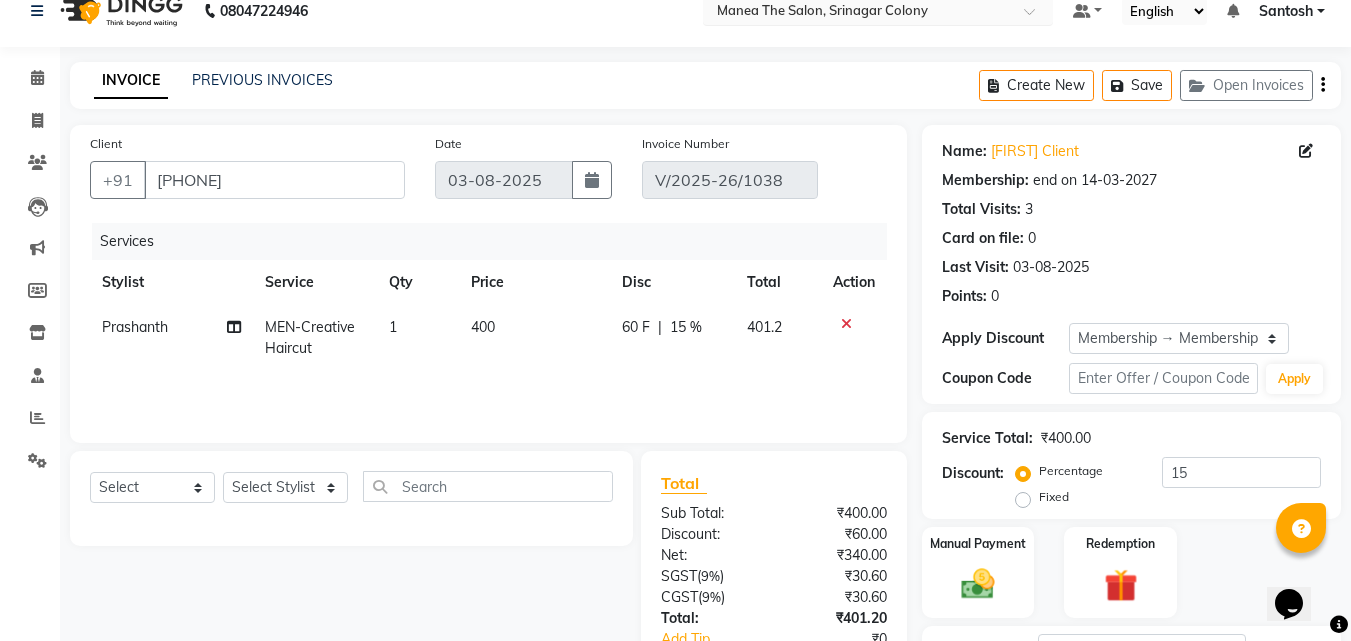 scroll, scrollTop: 22, scrollLeft: 0, axis: vertical 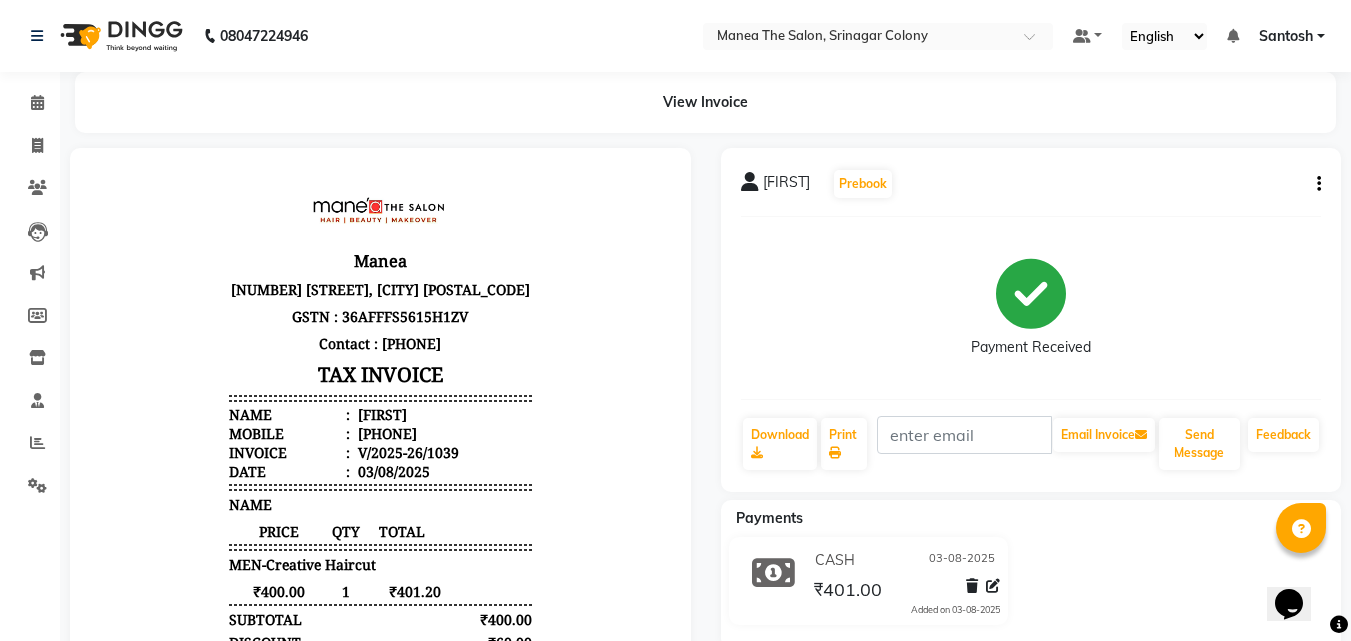 click 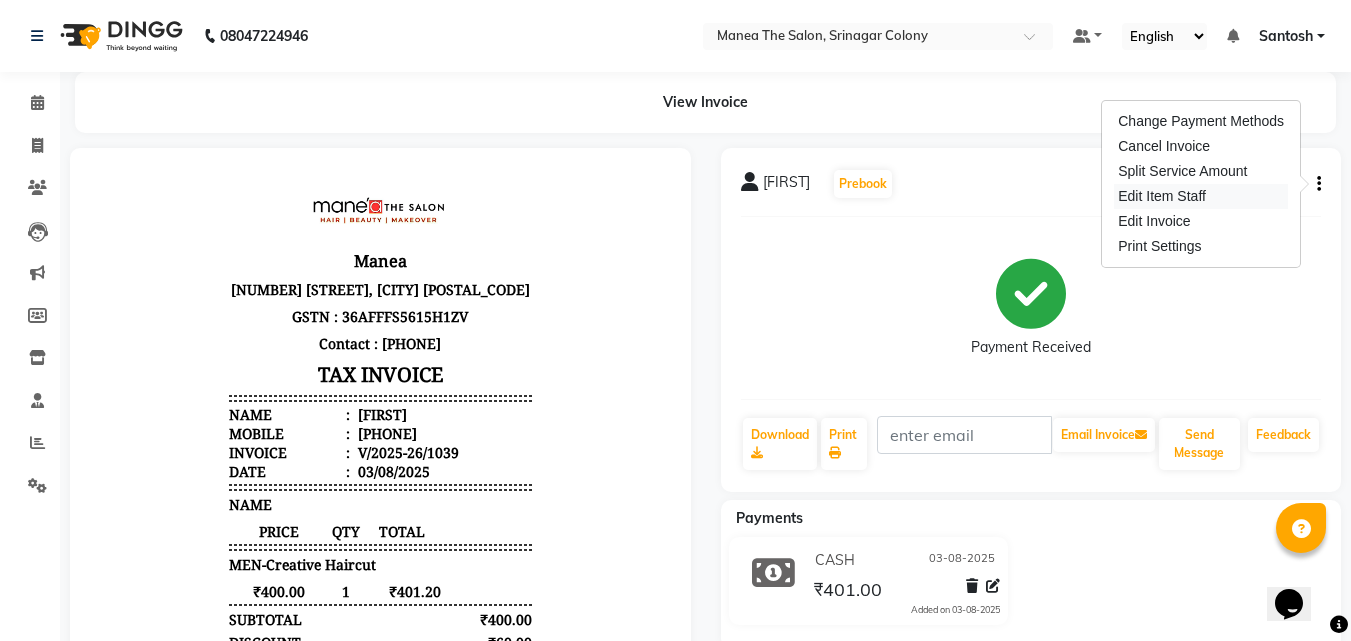 click on "Edit Item Staff" at bounding box center [1201, 196] 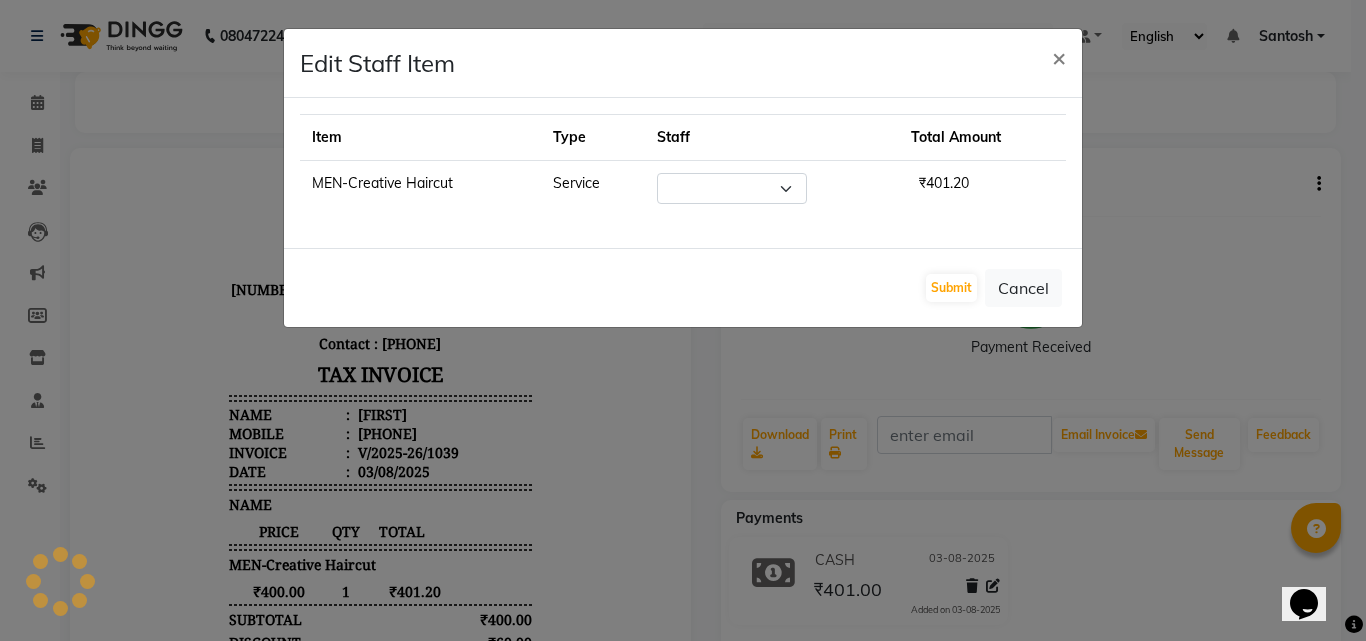select on "50205" 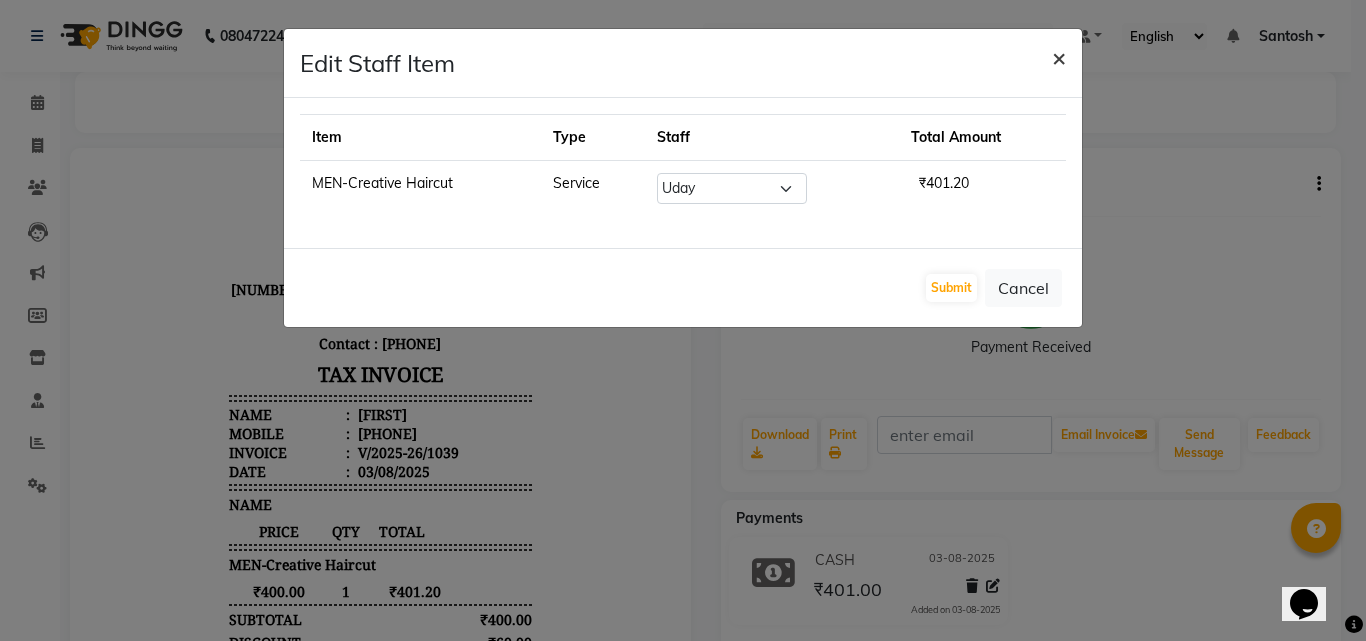 drag, startPoint x: 1056, startPoint y: 37, endPoint x: 1055, endPoint y: 55, distance: 18.027756 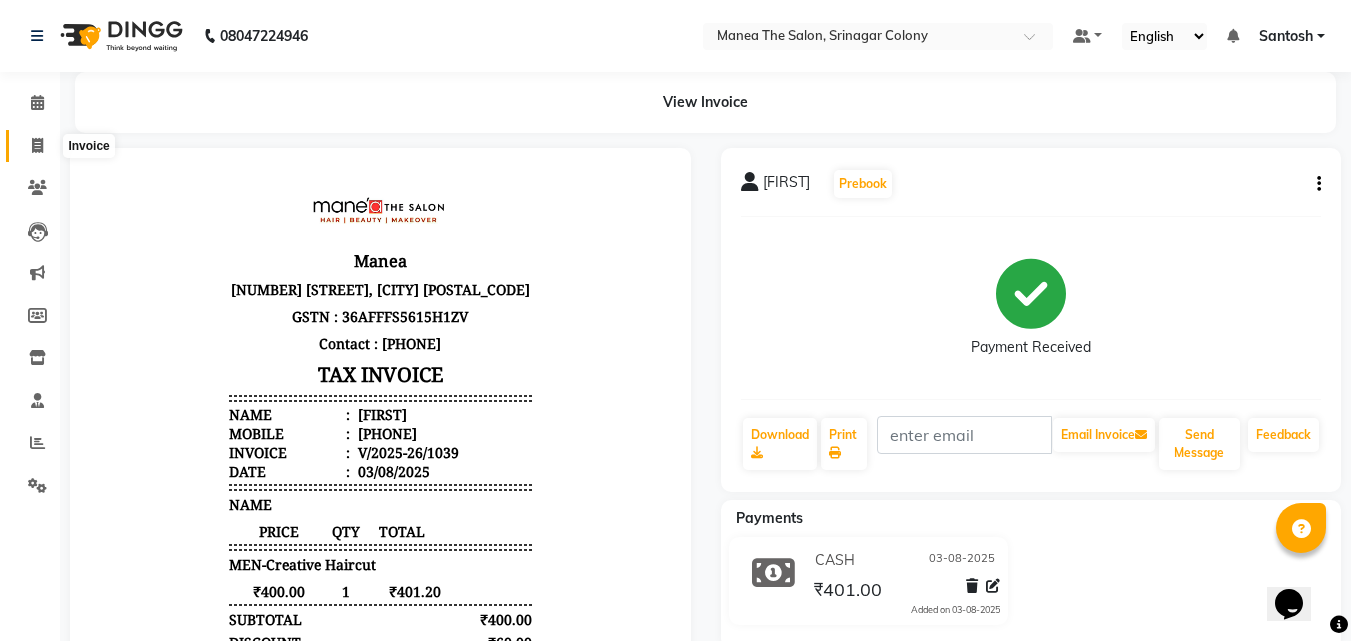 click 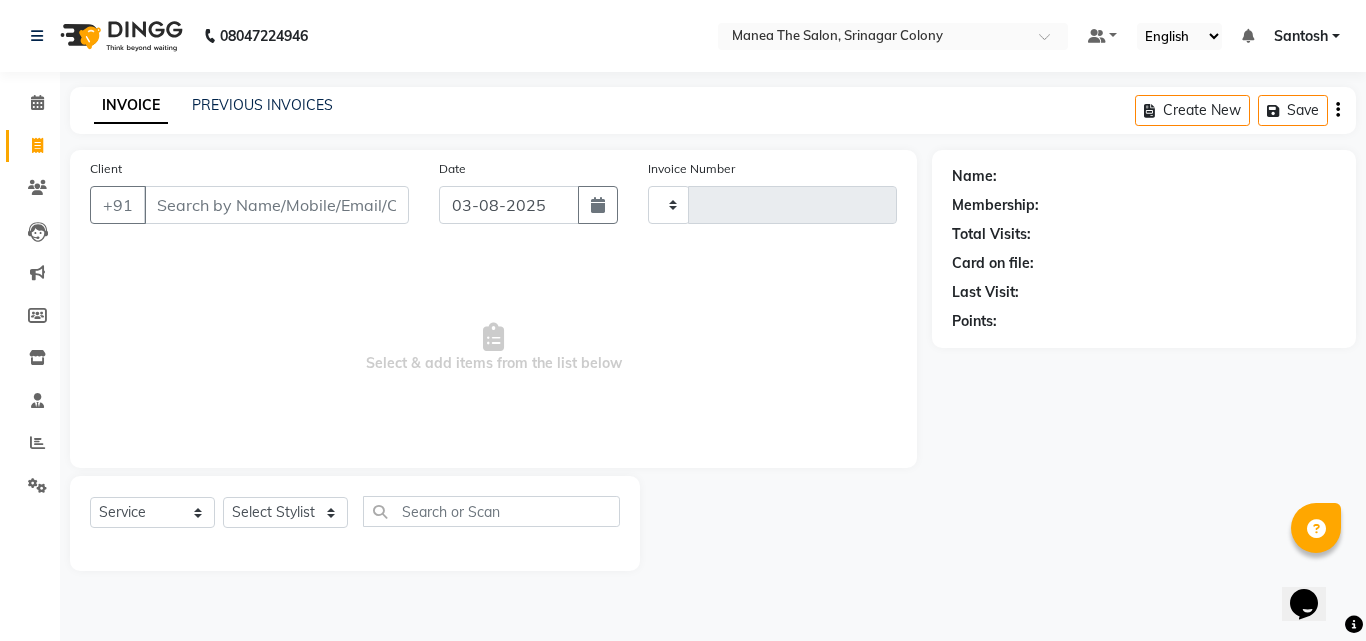 type on "1040" 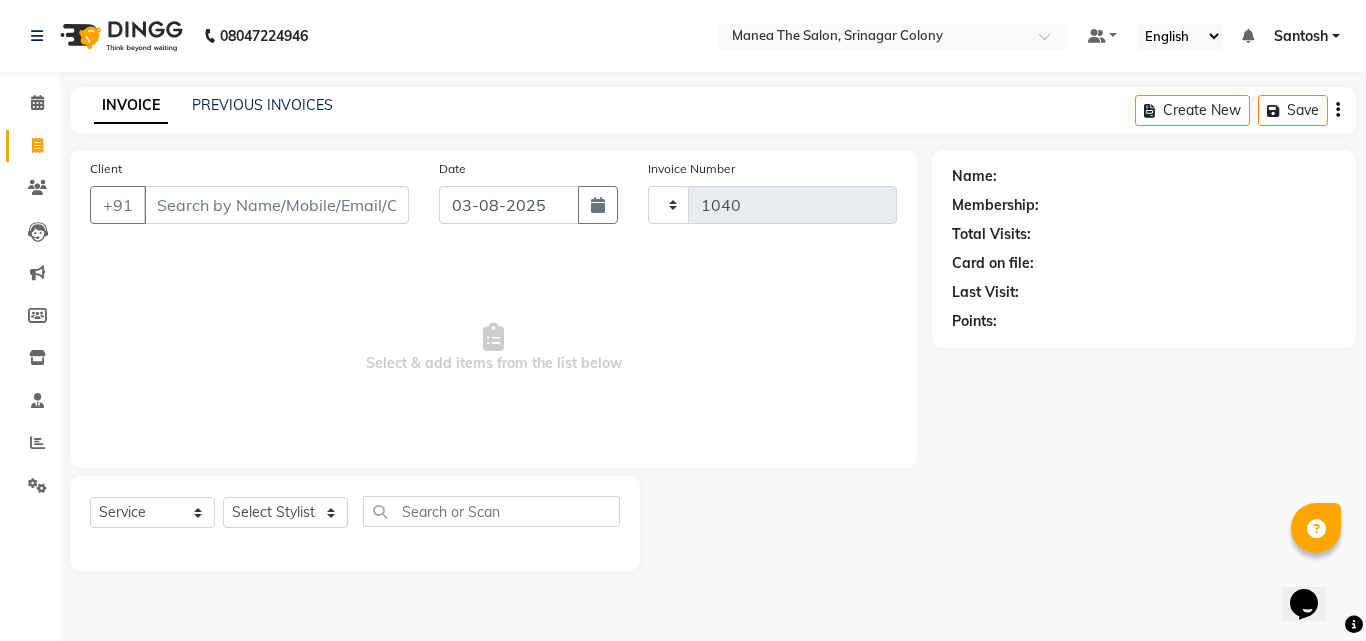 select on "5506" 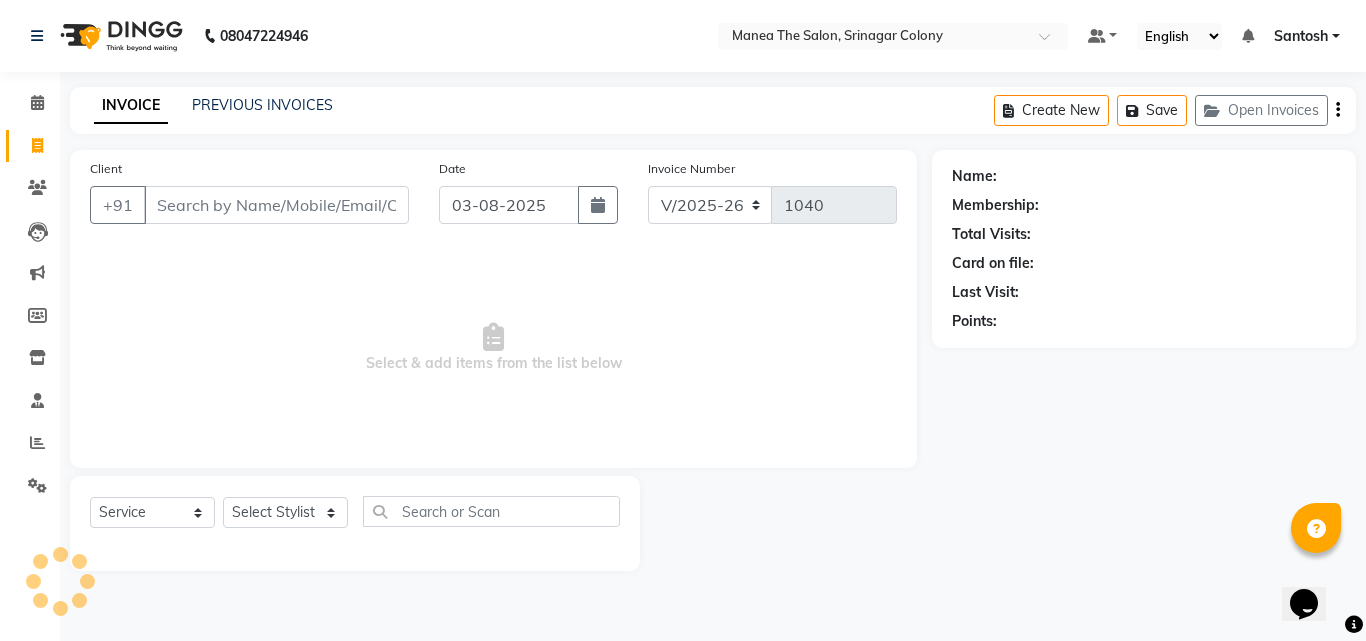 click on "Client" at bounding box center [276, 205] 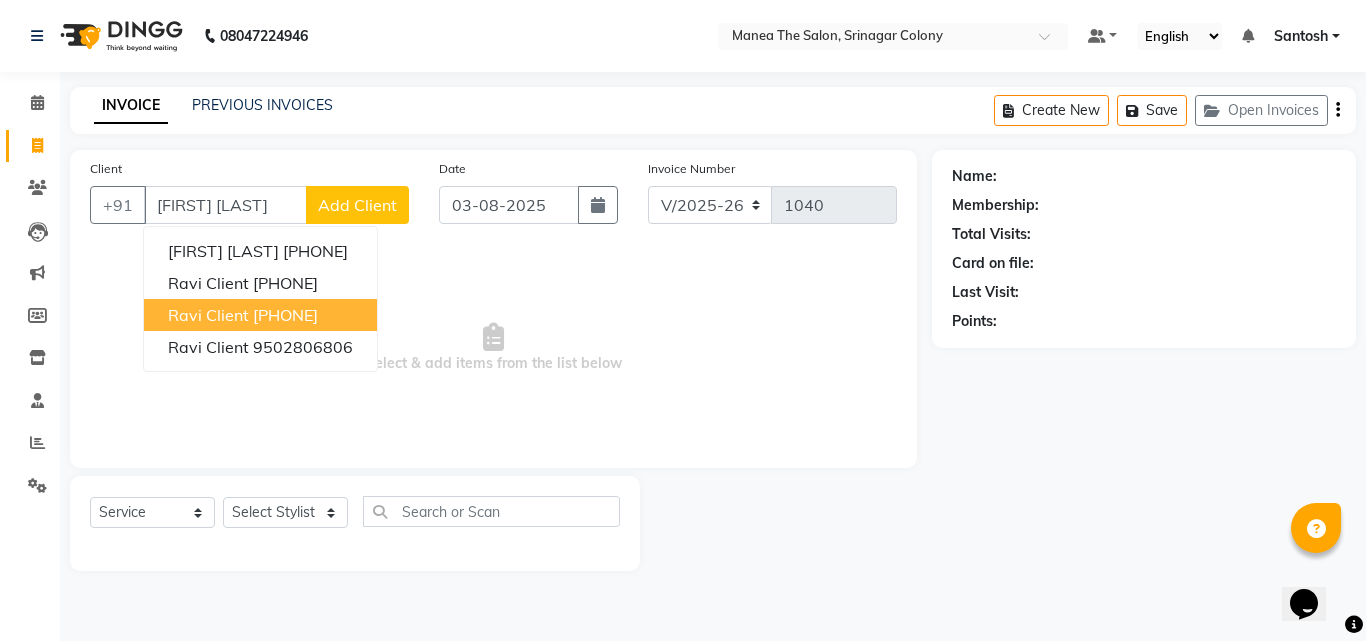 click on "[PHONE]" at bounding box center (285, 315) 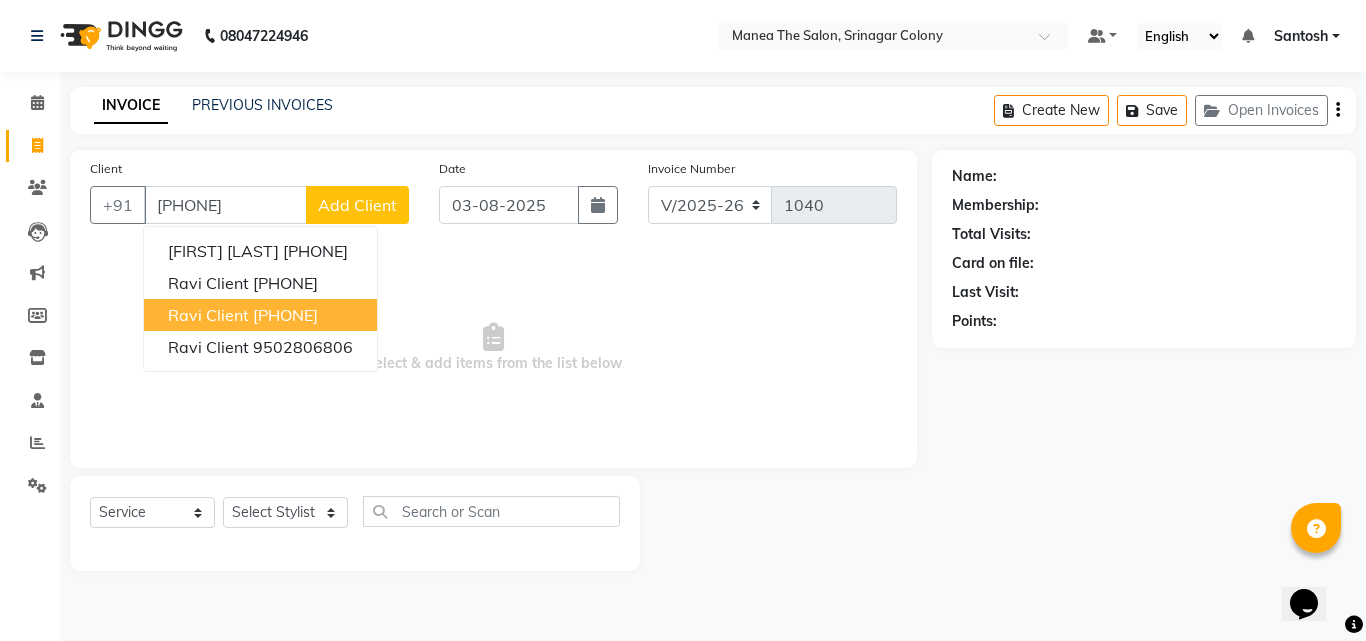 type on "[PHONE]" 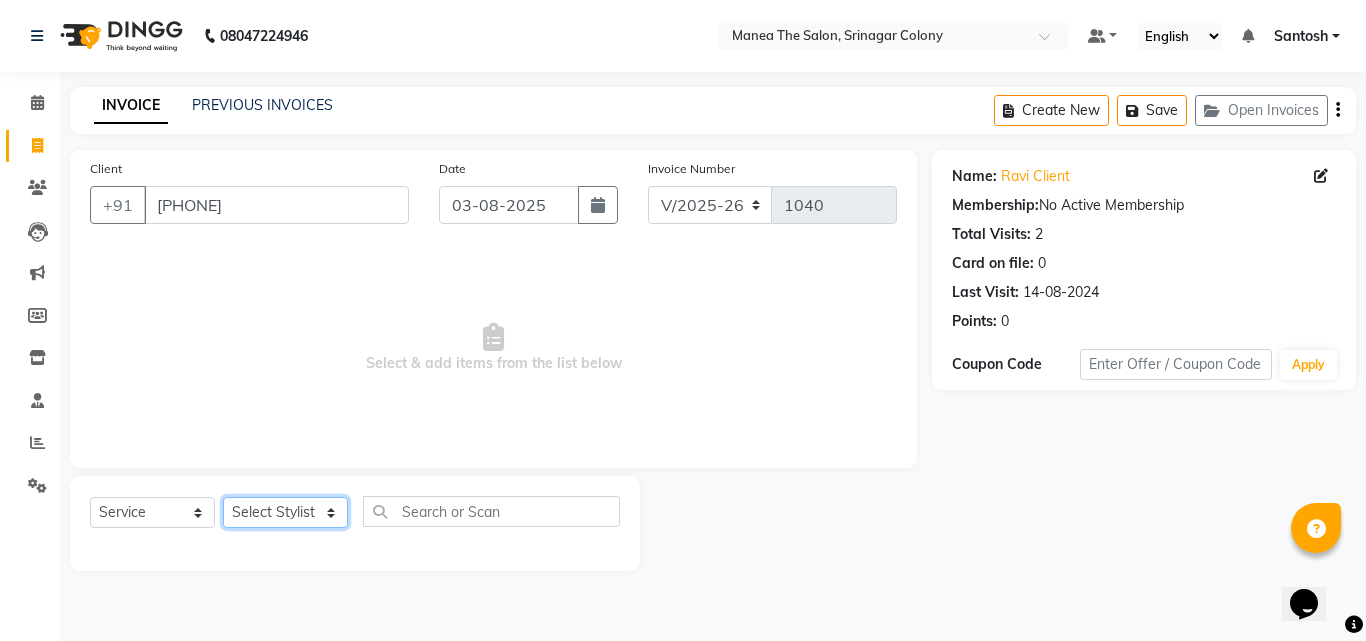 click on "Select Stylist Ashif Ashwini Farhana Manager  Nirutha Prashanth Rohtash Sirisha  Swapna Uday Zoya" 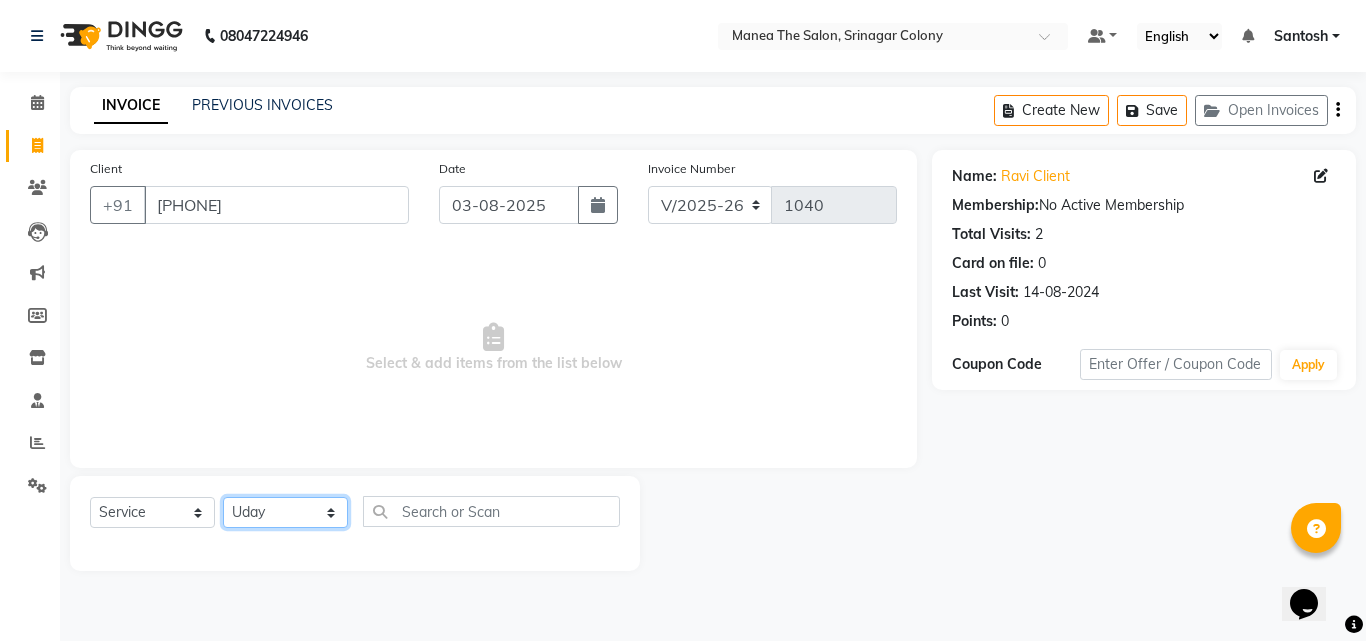 click on "Select Stylist Ashif Ashwini Farhana Manager  Nirutha Prashanth Rohtash Sirisha  Swapna Uday Zoya" 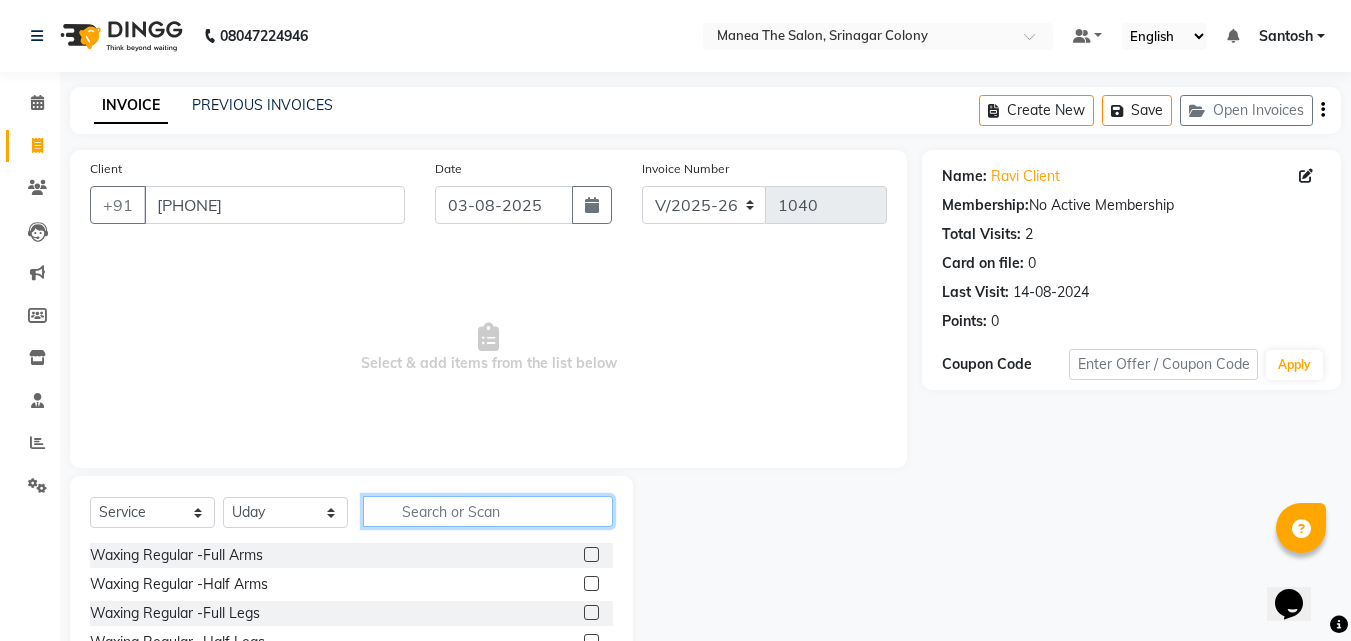 click 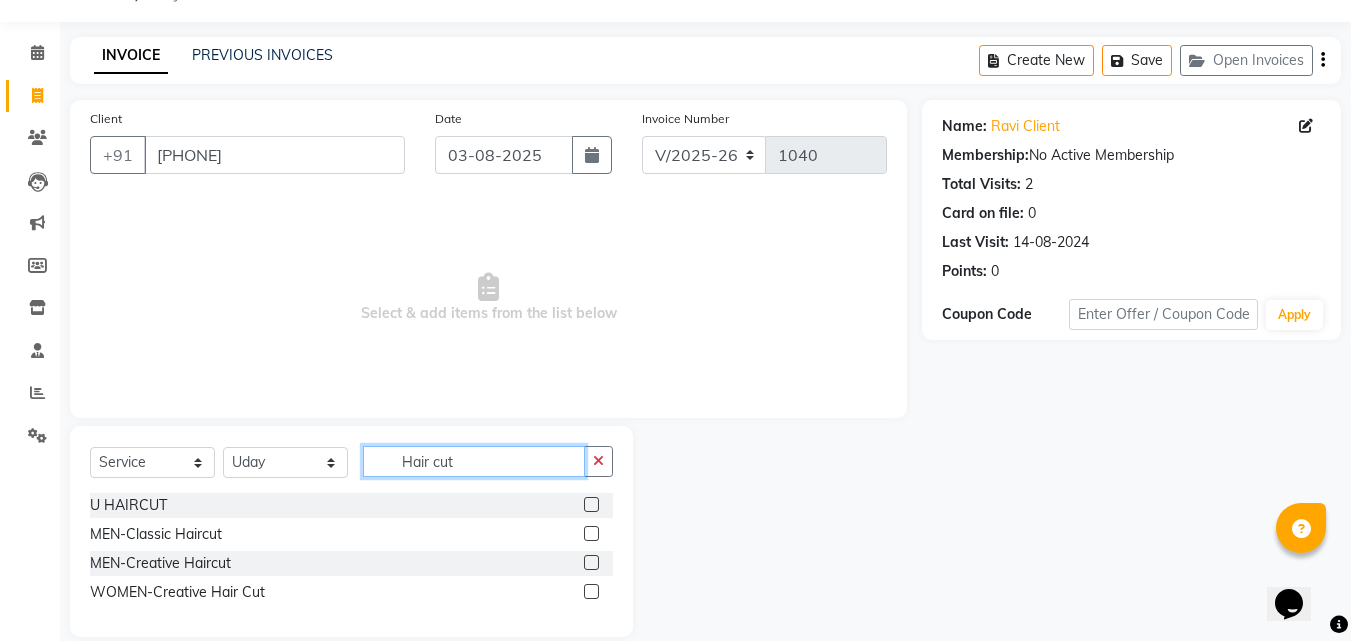 scroll, scrollTop: 76, scrollLeft: 0, axis: vertical 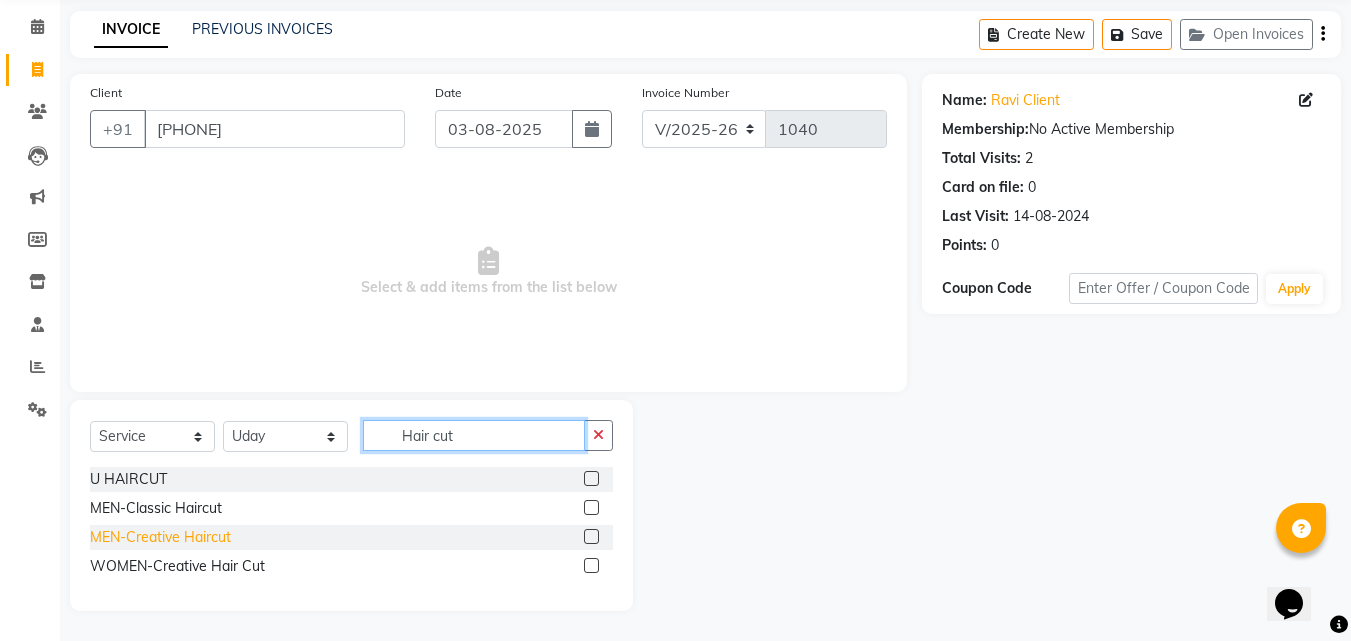 type on "Hair cut" 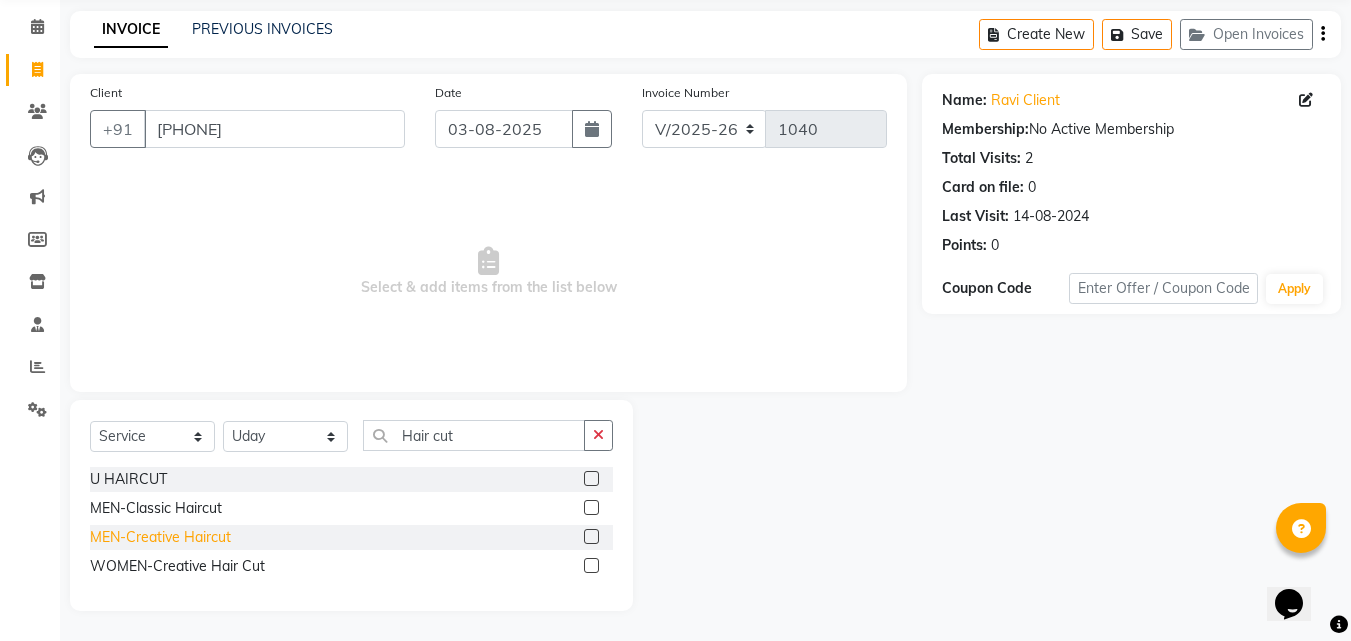 click on "MEN-Creative Haircut" 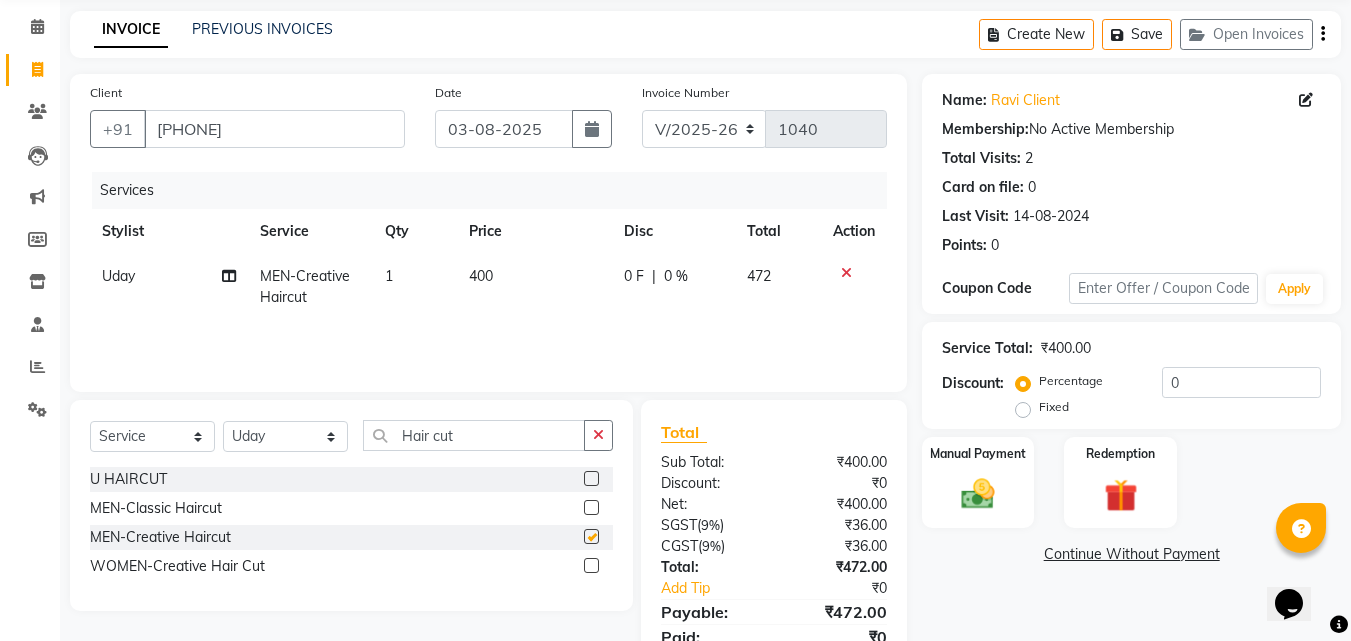 checkbox on "false" 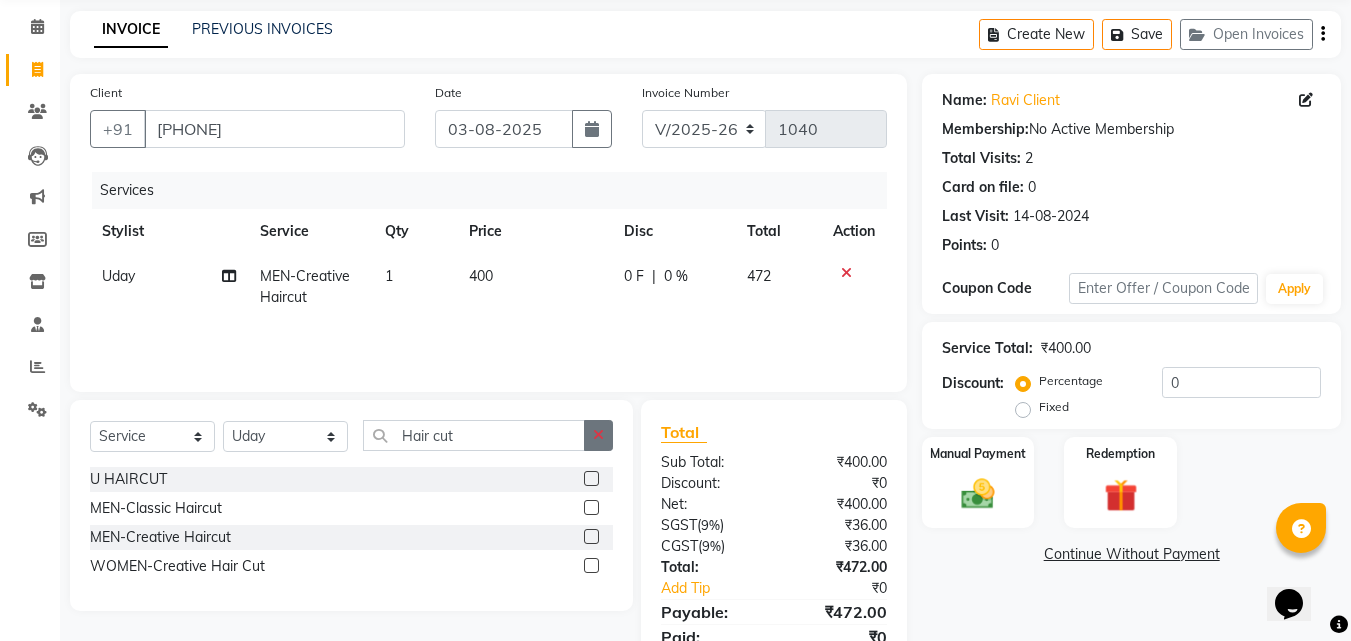 click 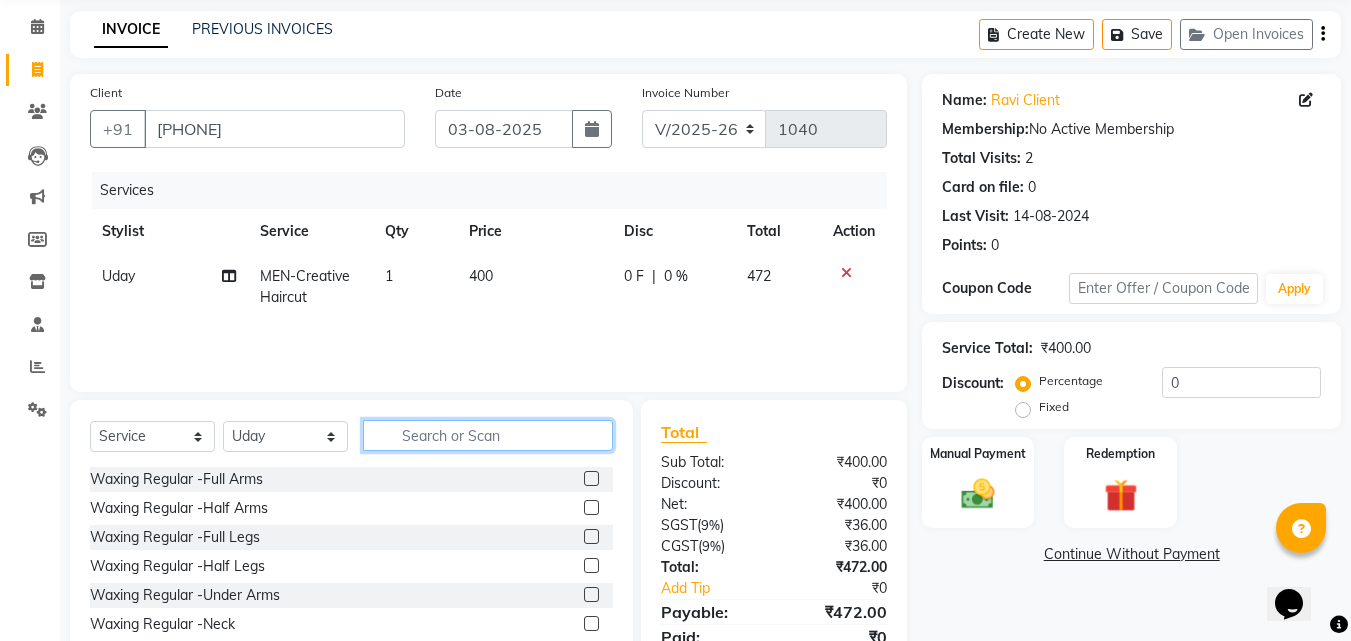 click 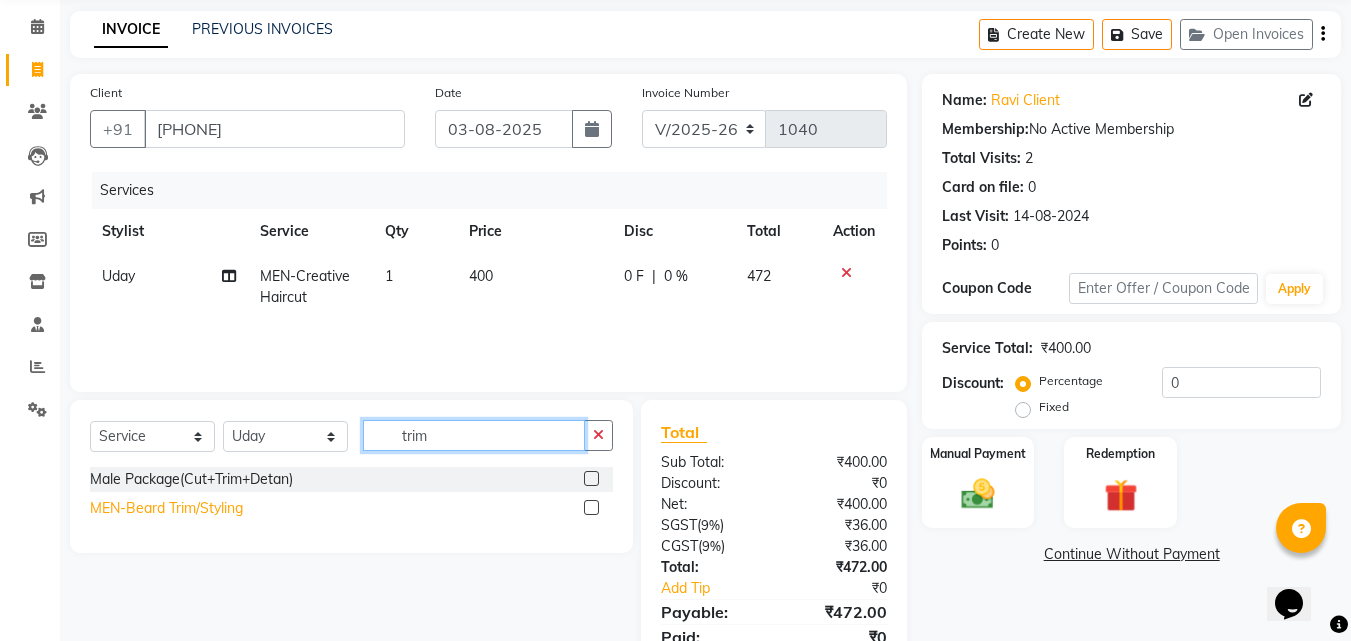 type on "trim" 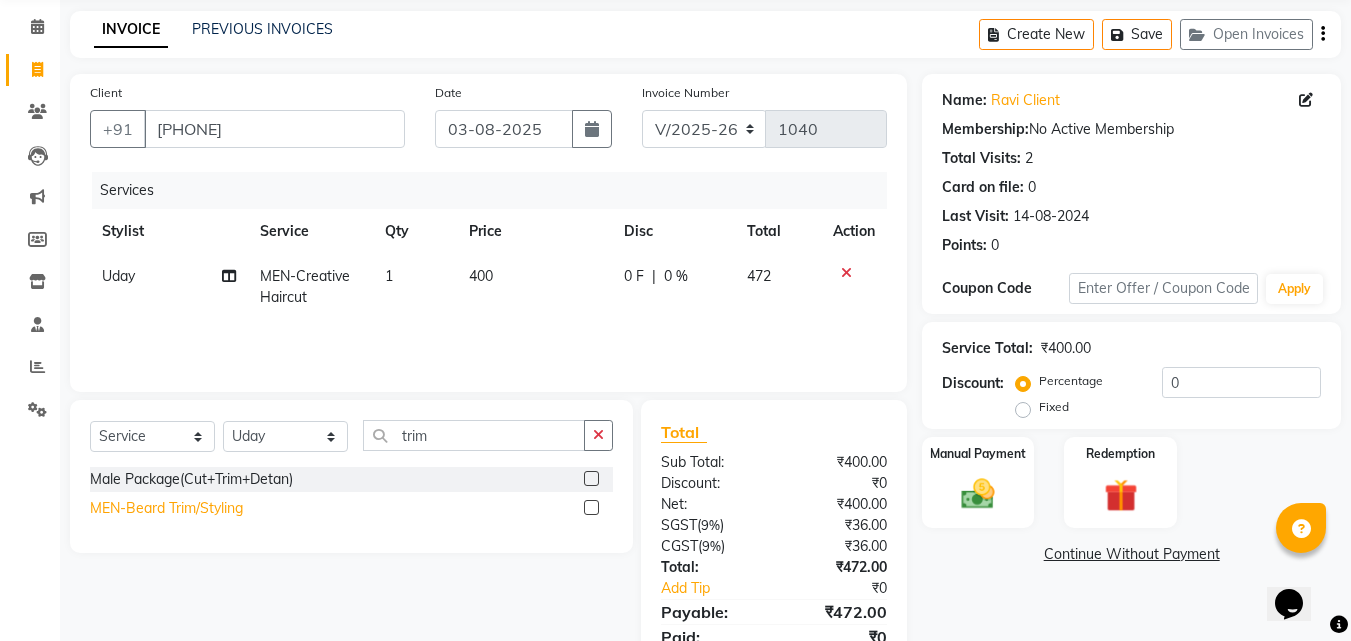 click on "MEN-Beard Trim/Styling" 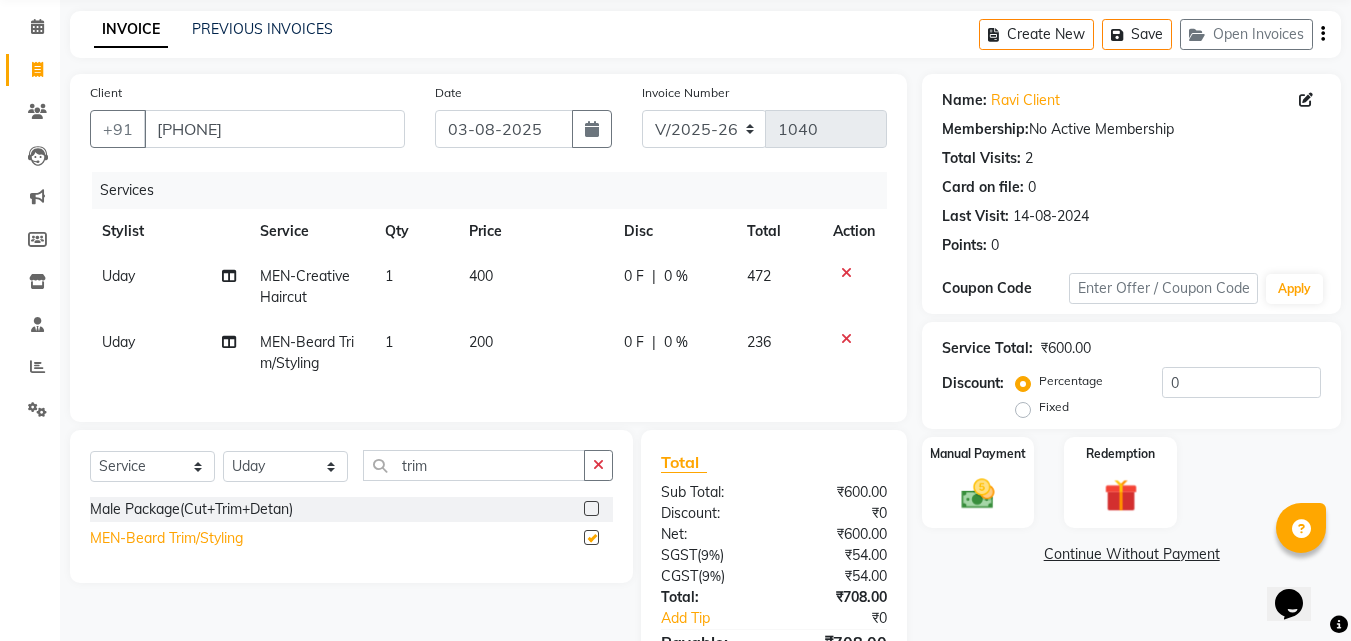 checkbox on "false" 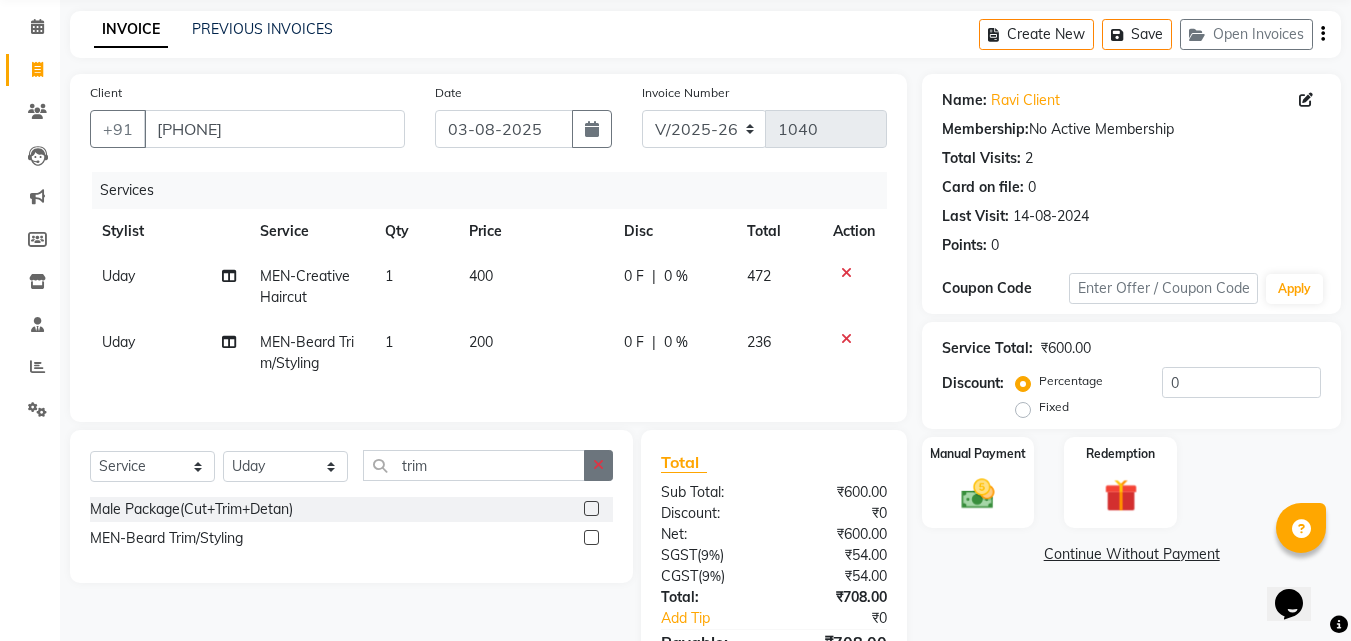 click 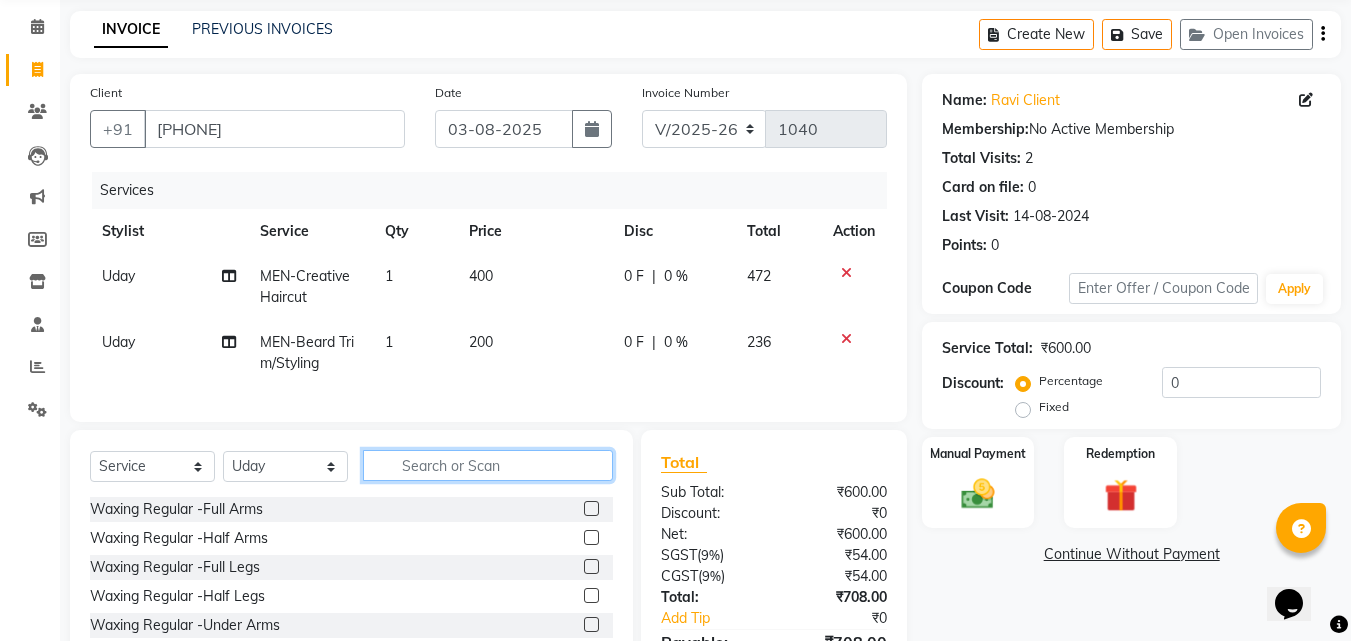 click 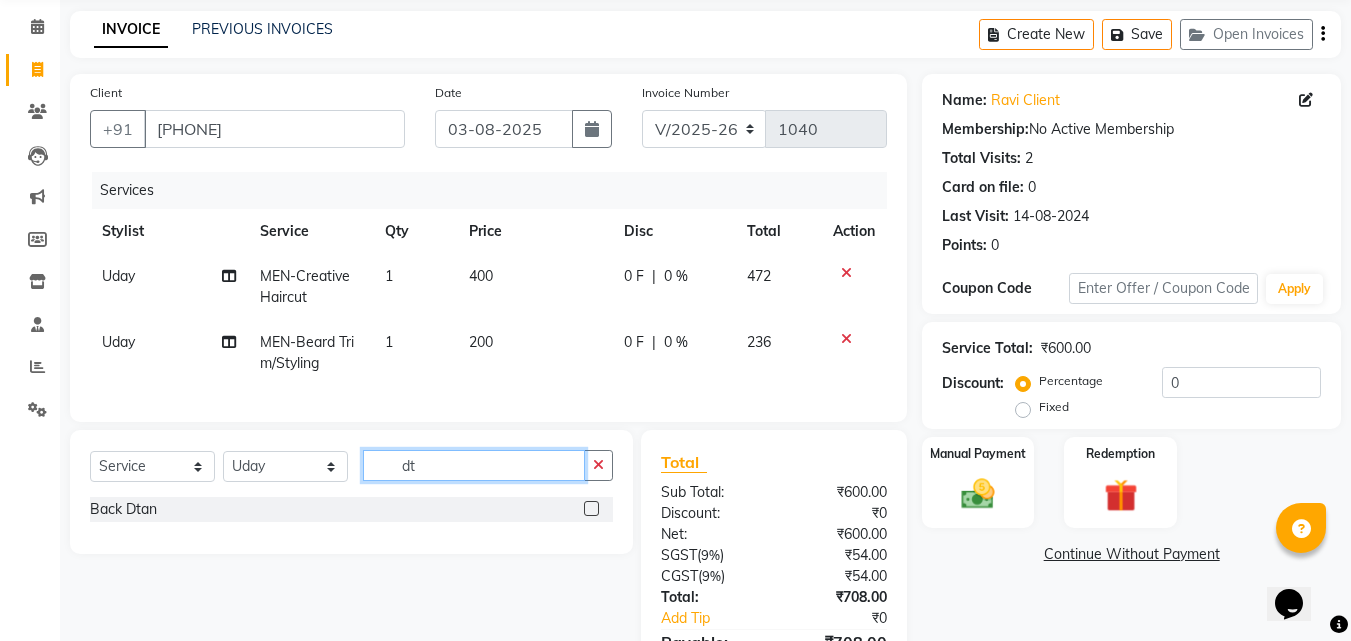 type on "d" 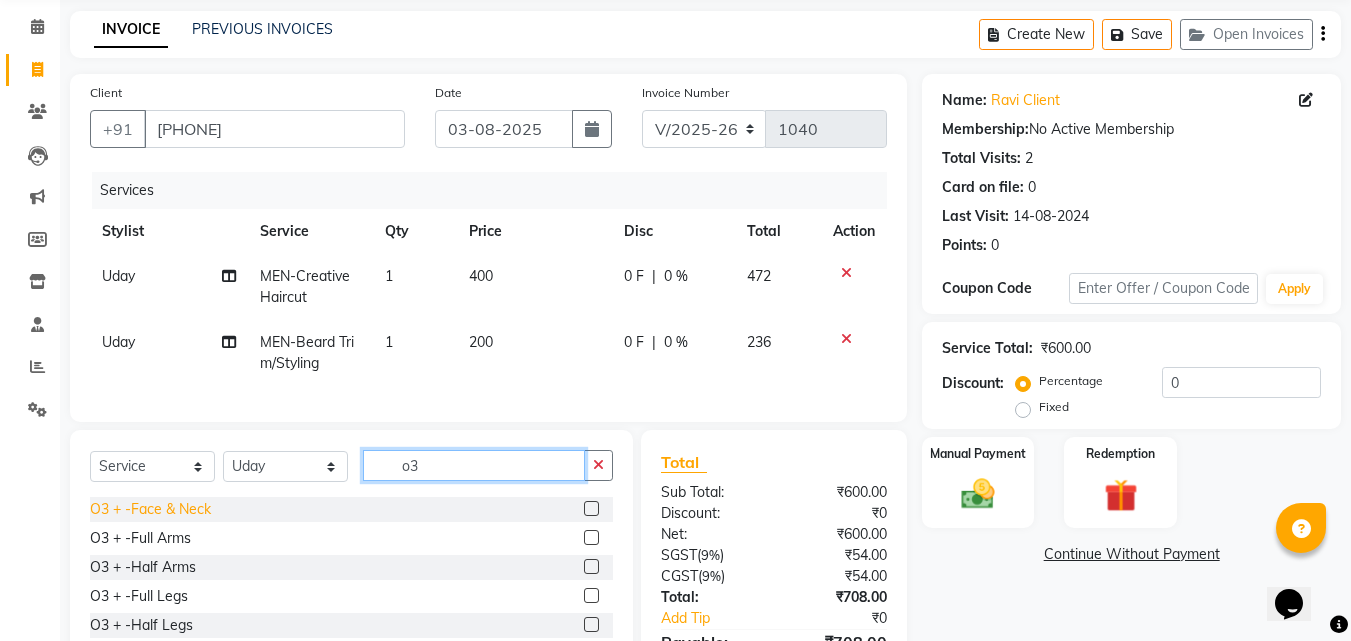type on "o3" 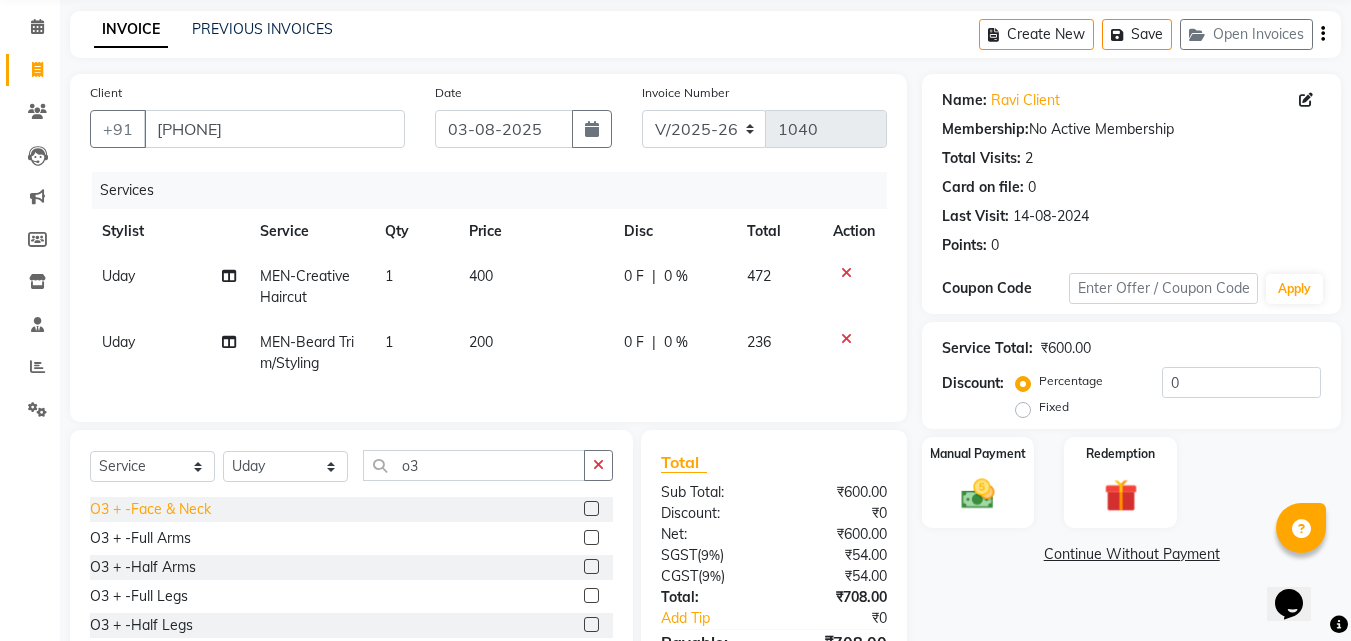 click on "O3 + -Face & Neck" 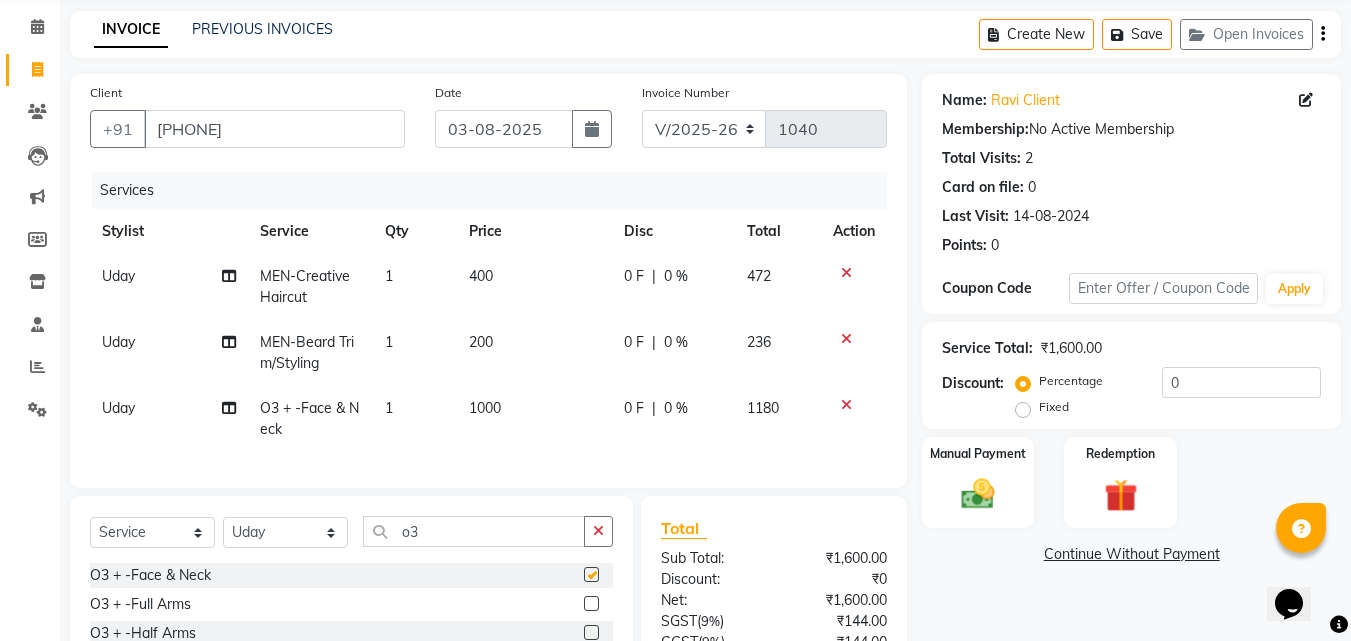 checkbox on "false" 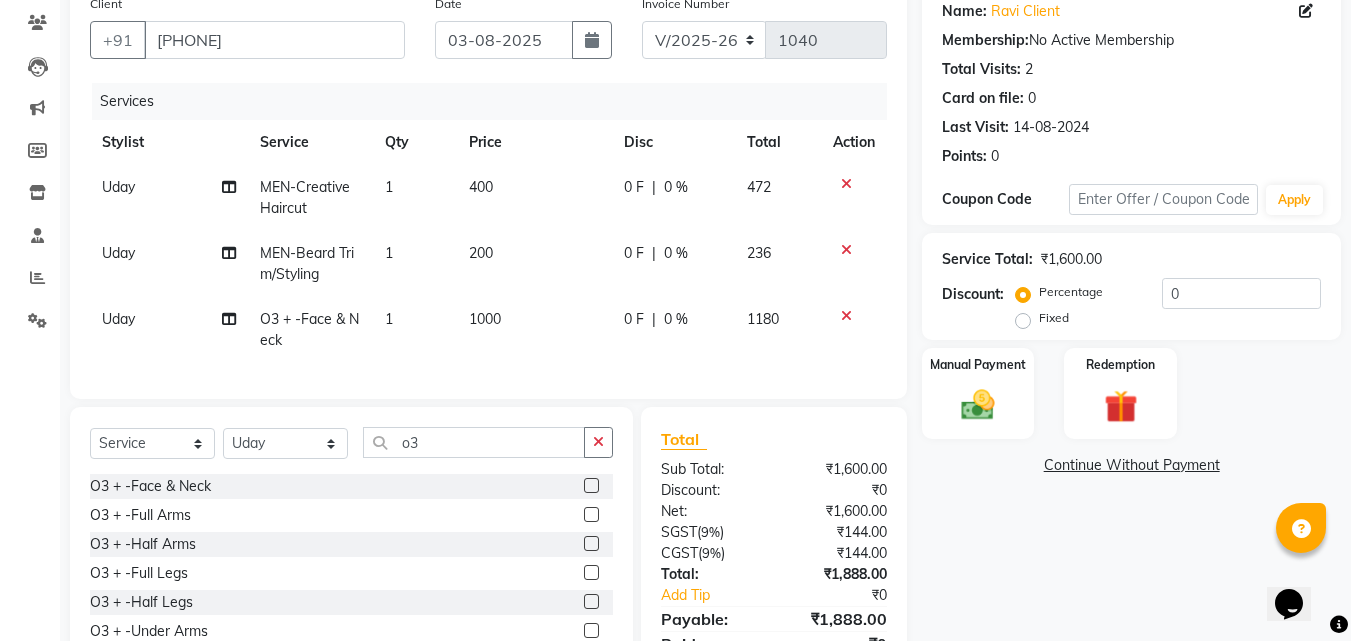 scroll, scrollTop: 271, scrollLeft: 0, axis: vertical 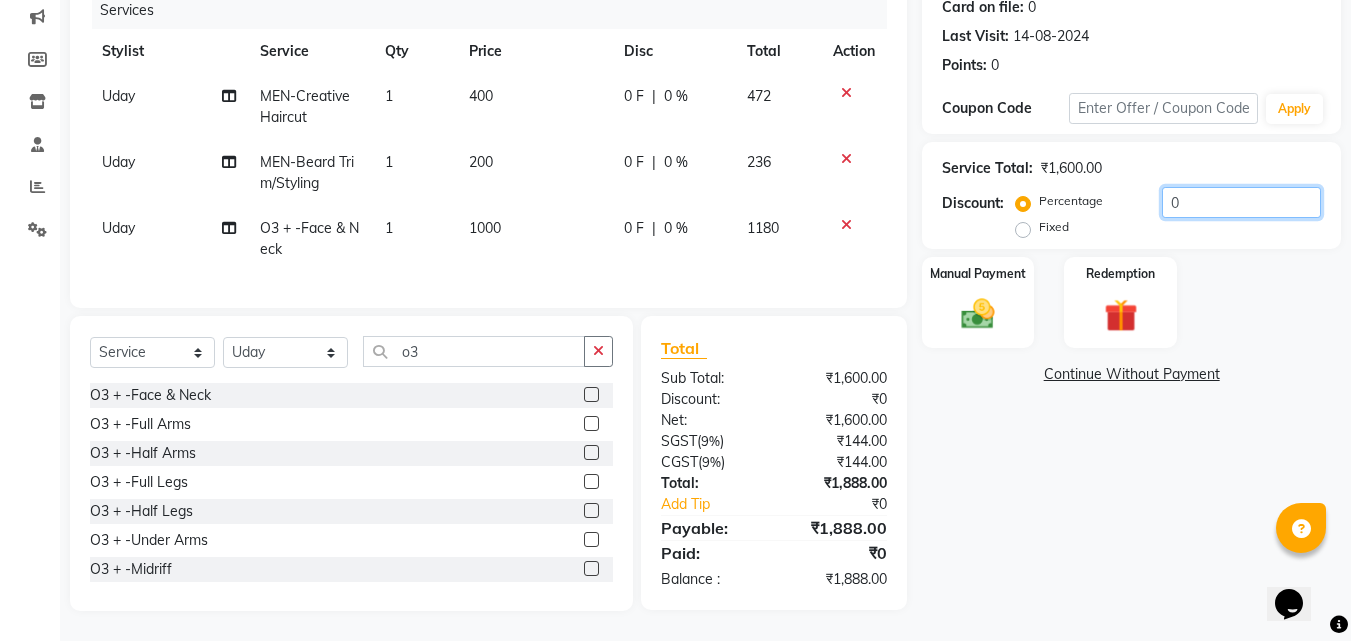 click on "0" 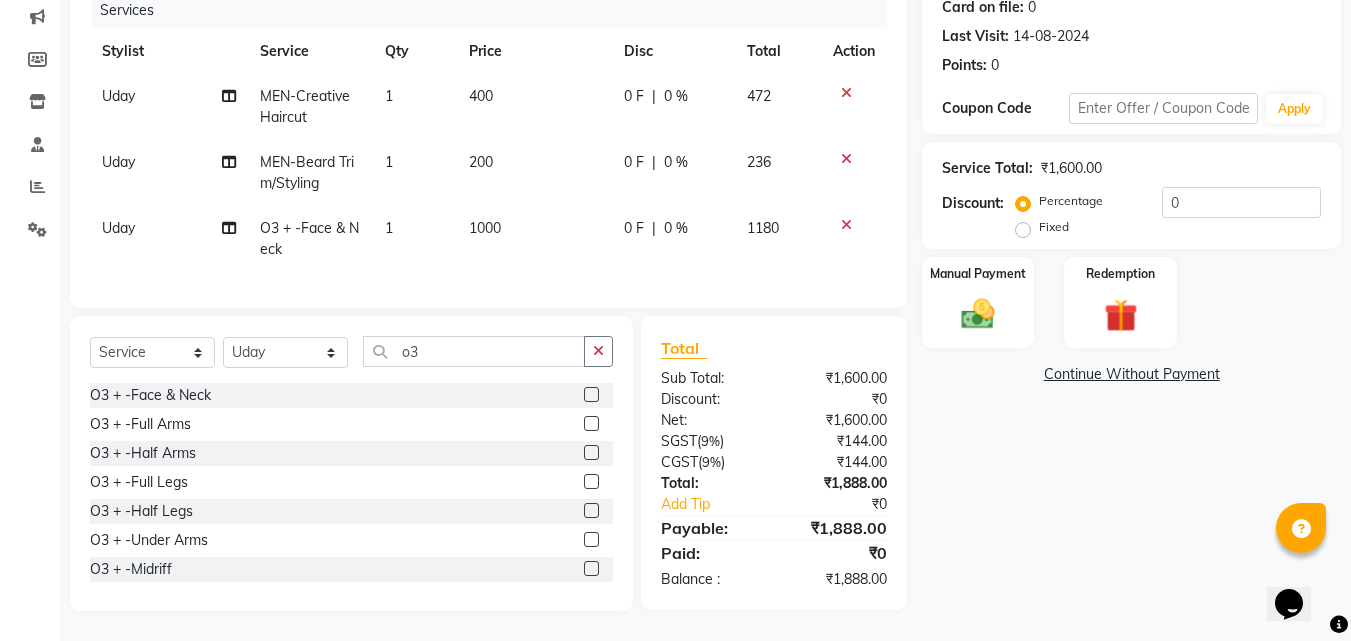 click on "Fixed" 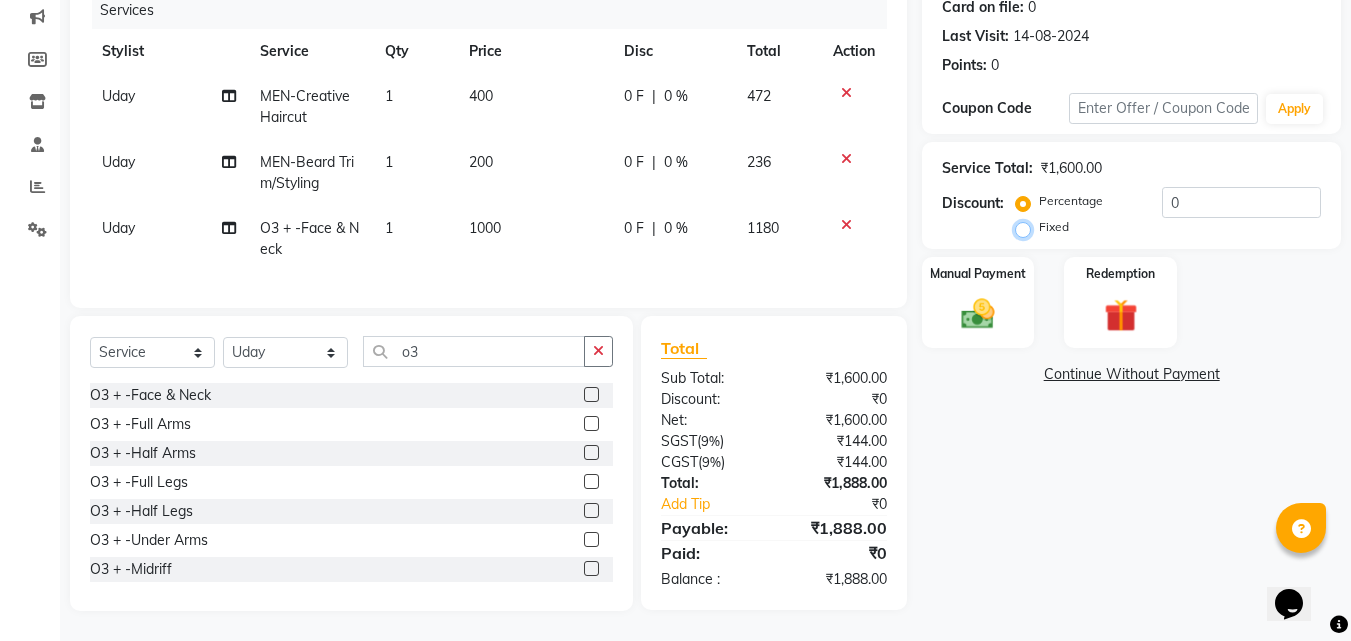 click on "Fixed" at bounding box center (1027, 227) 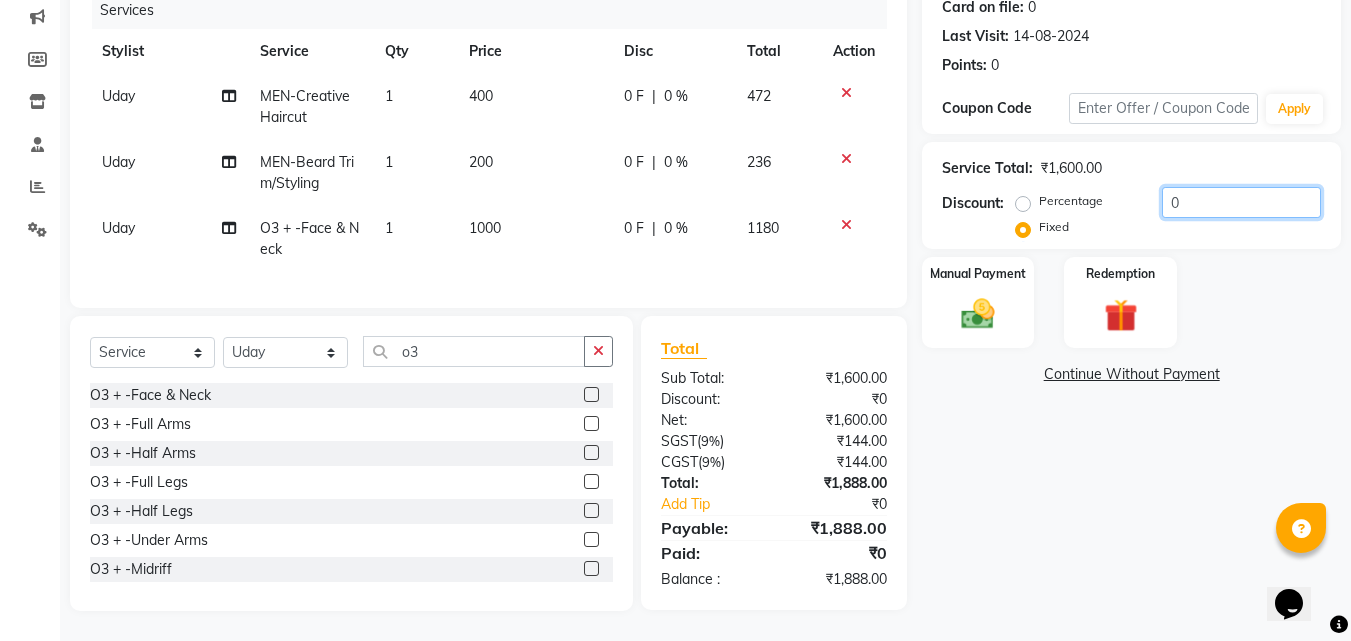 click on "0" 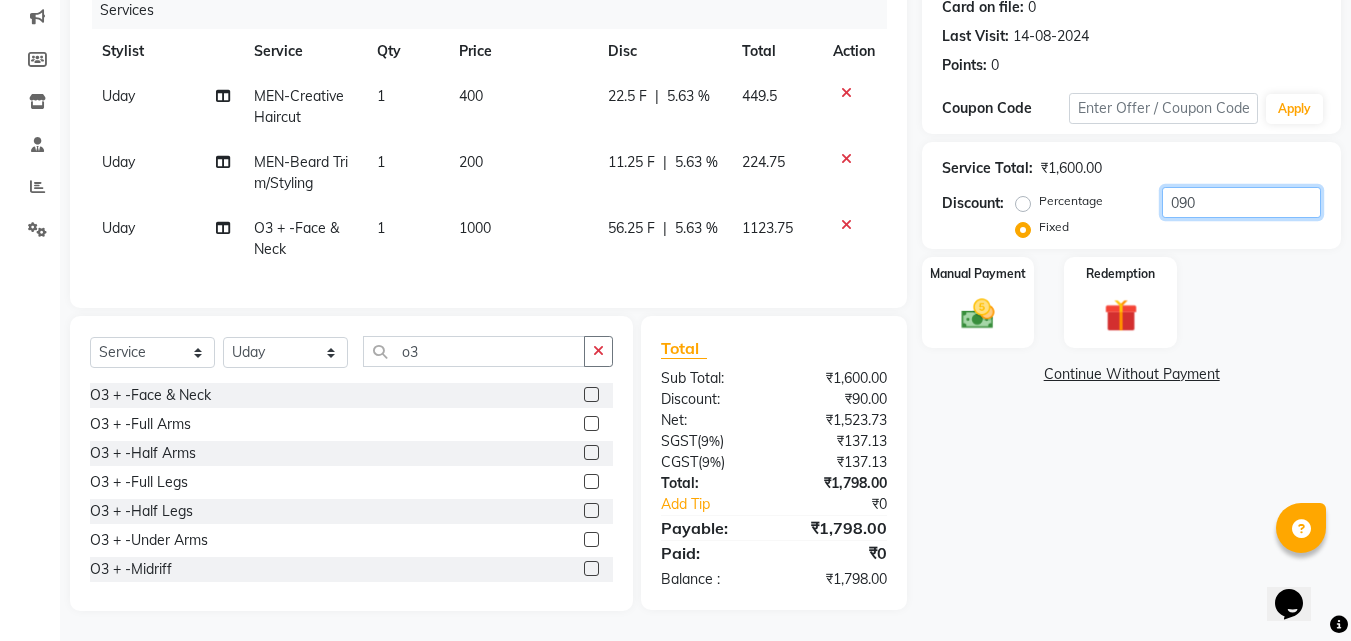 type on "090" 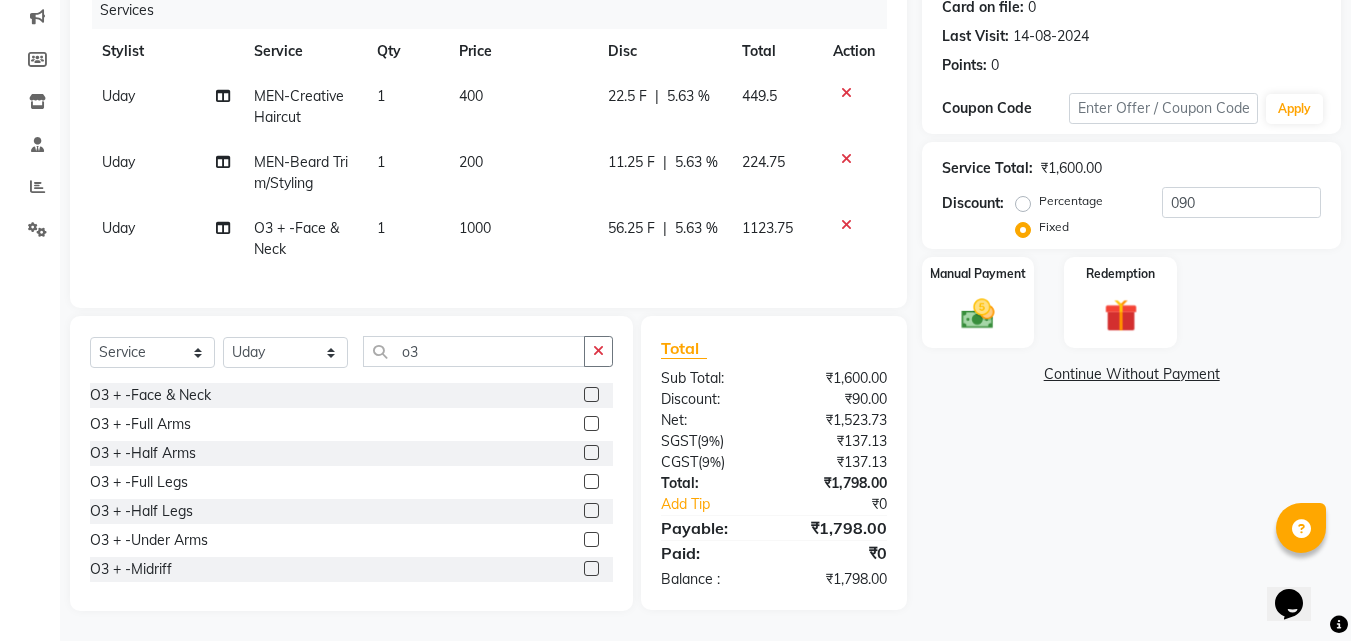click on "Name: Ravi Client Membership:  No Active Membership  Total Visits:  2 Card on file:  0 Last Visit:   14-08-2024 Points:   0  Coupon Code Apply Service Total:  ₹1,600.00  Discount:  Percentage   Fixed  090 Manual Payment Redemption  Continue Without Payment" 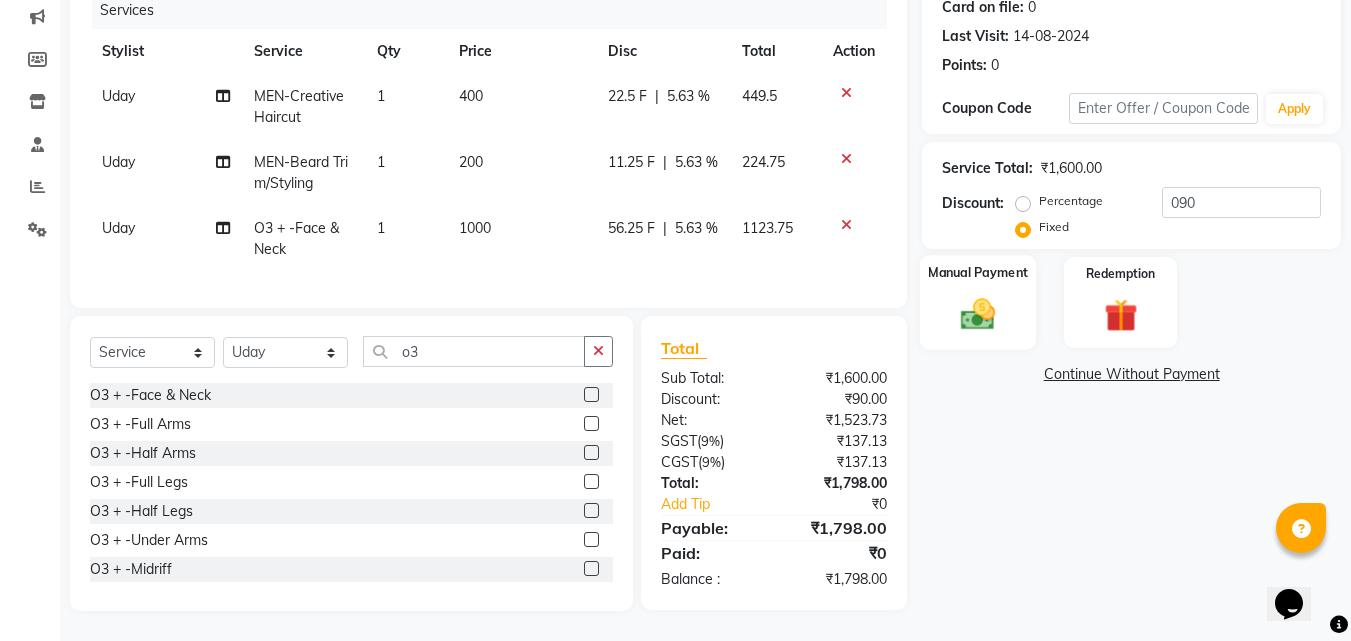 click 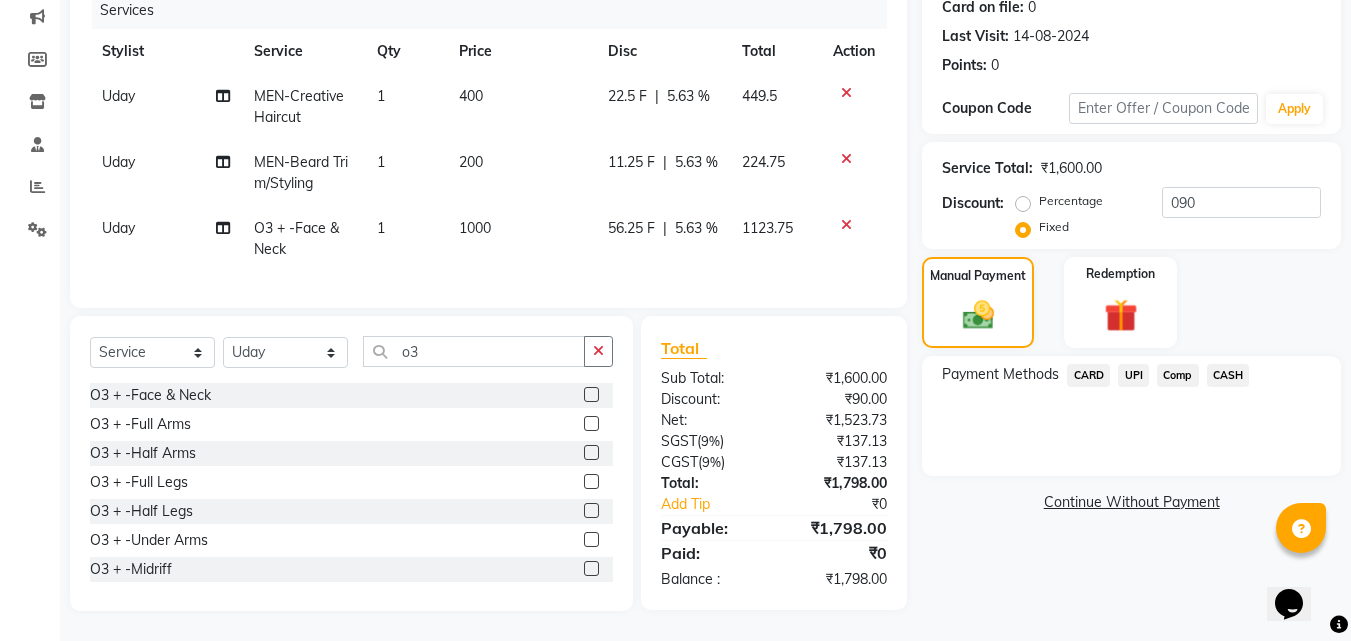 click on "CASH" 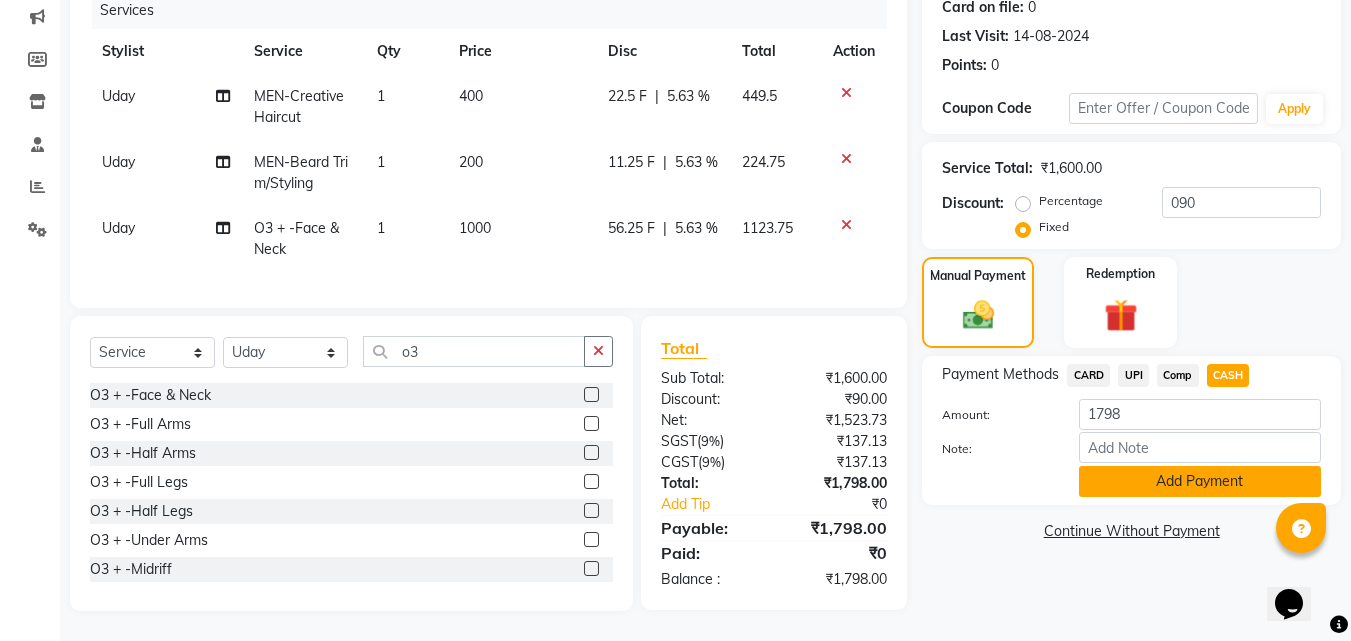 click on "Add Payment" 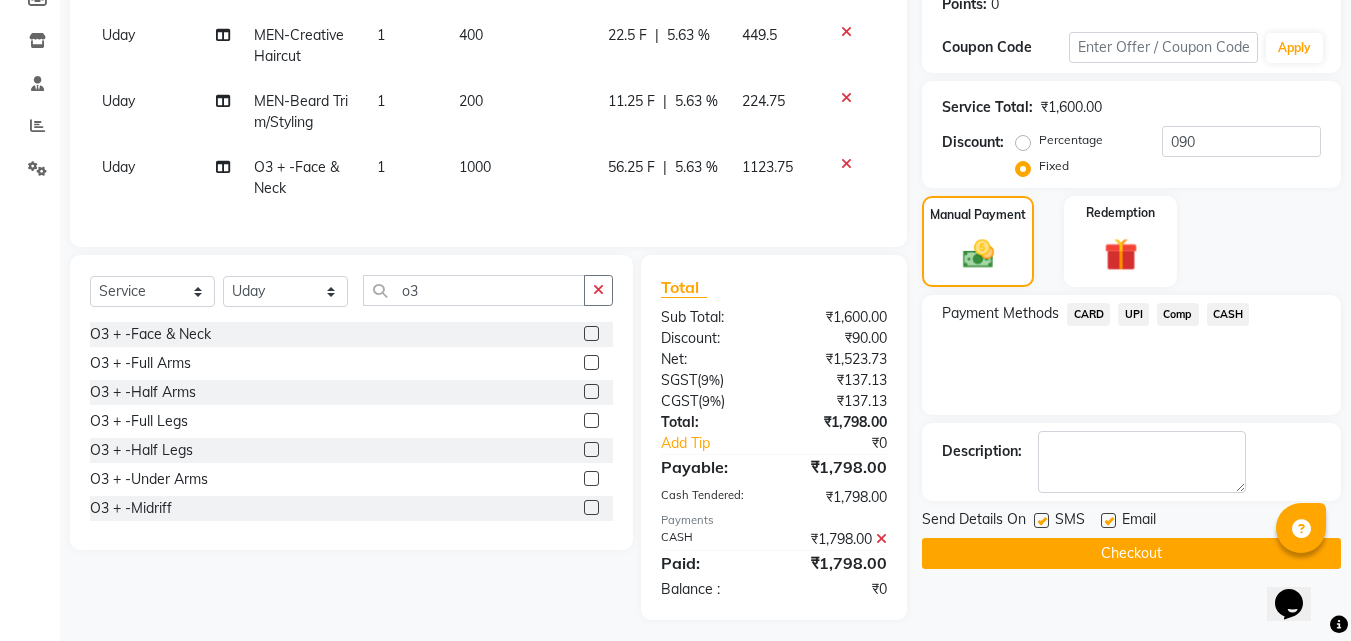scroll, scrollTop: 341, scrollLeft: 0, axis: vertical 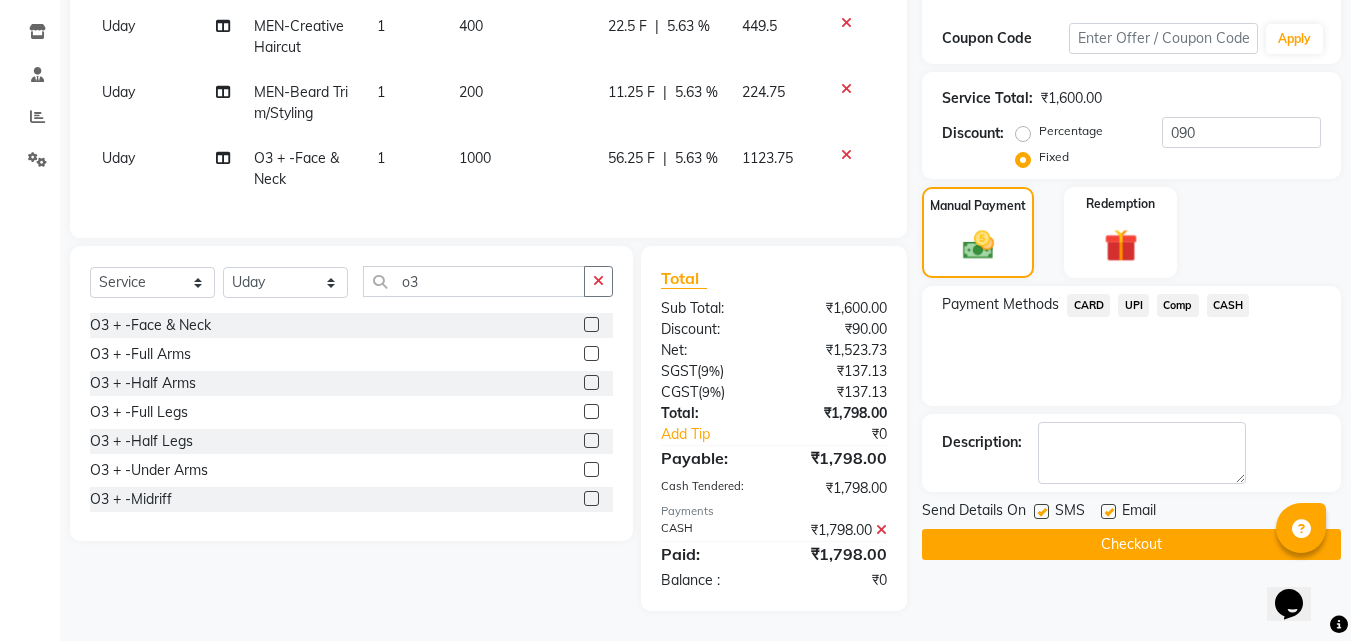 click 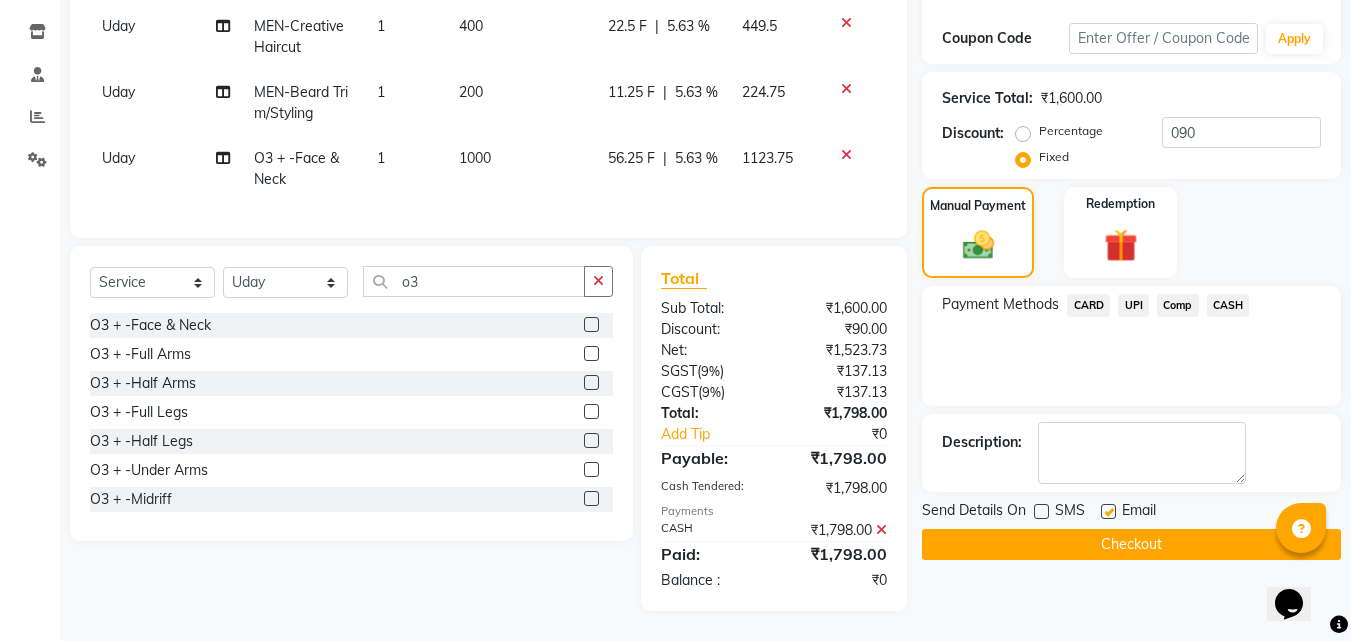 click on "Checkout" 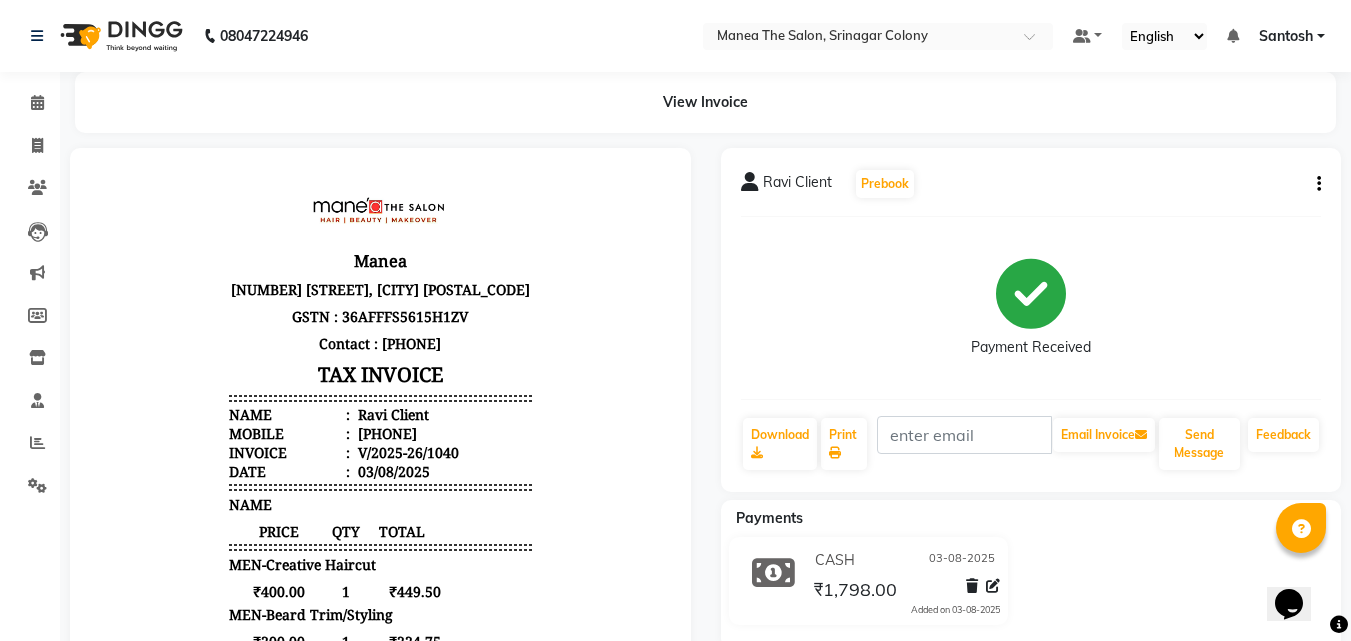 scroll, scrollTop: 0, scrollLeft: 0, axis: both 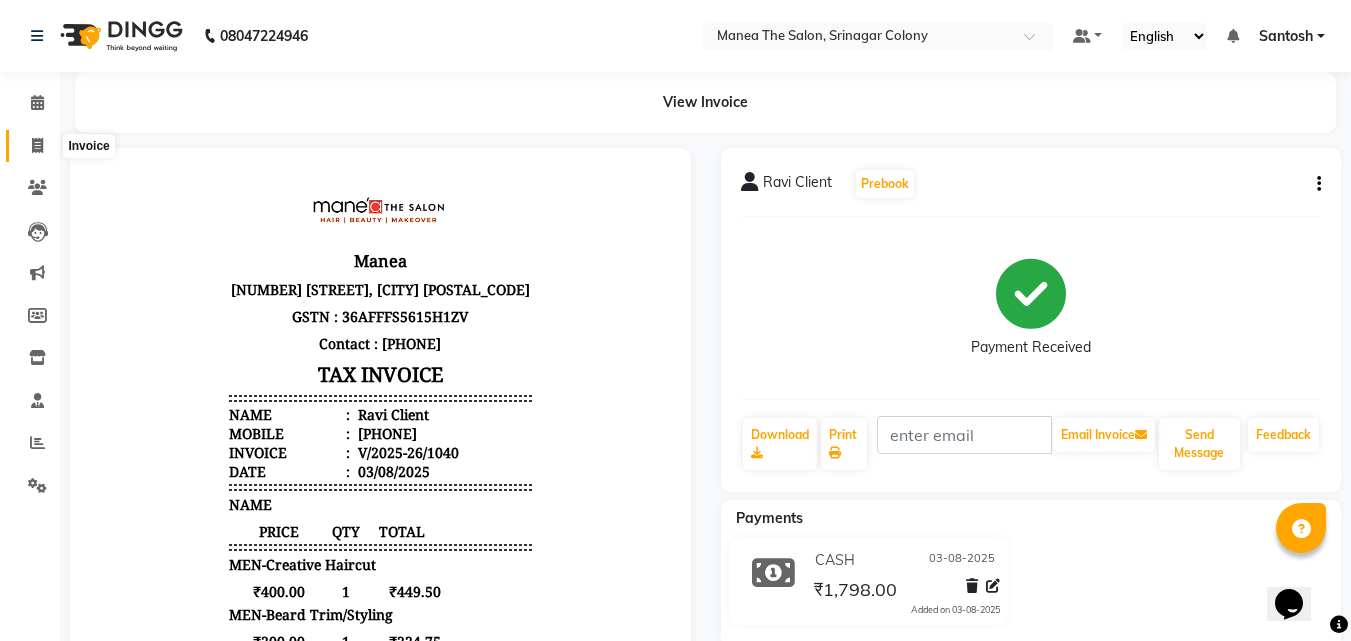 click 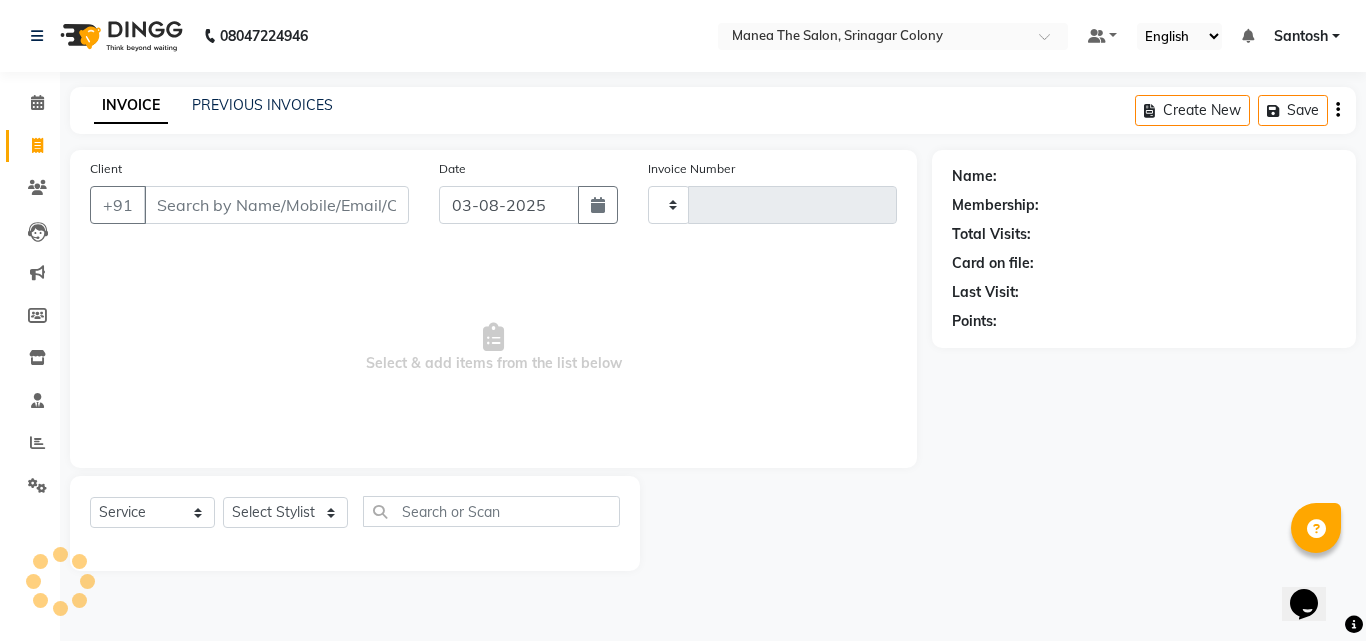 click on "PREVIOUS INVOICES" 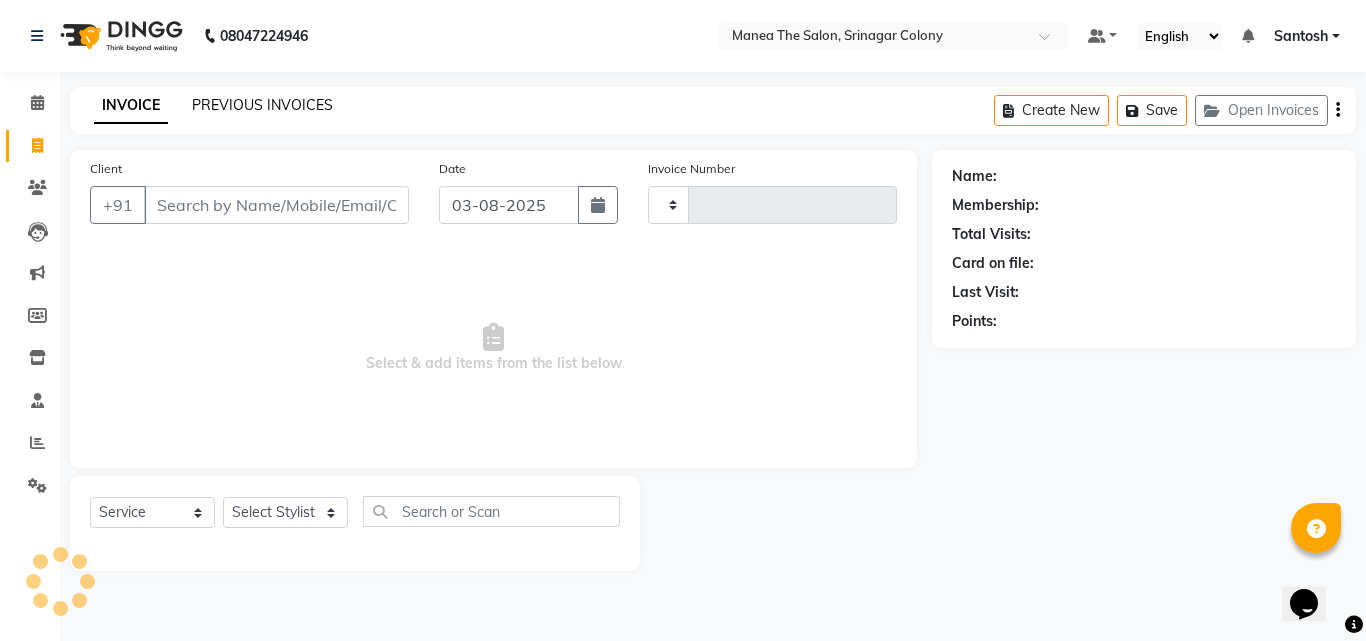 click on "PREVIOUS INVOICES" 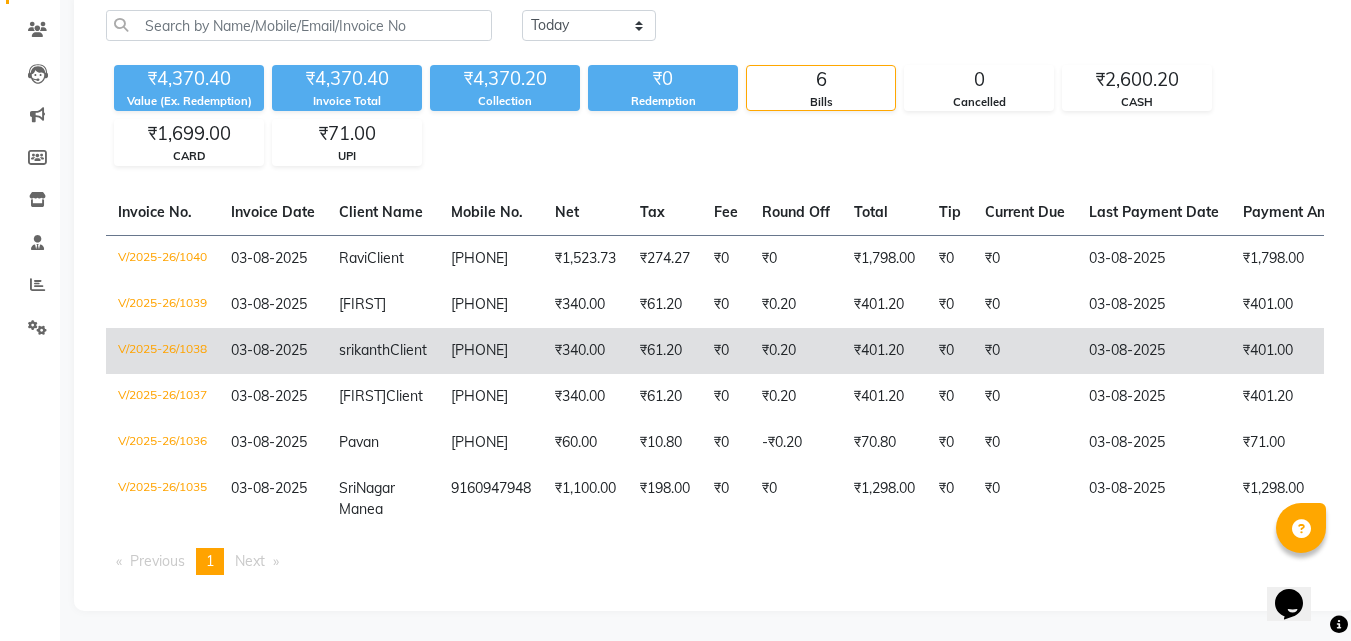 scroll, scrollTop: 200, scrollLeft: 0, axis: vertical 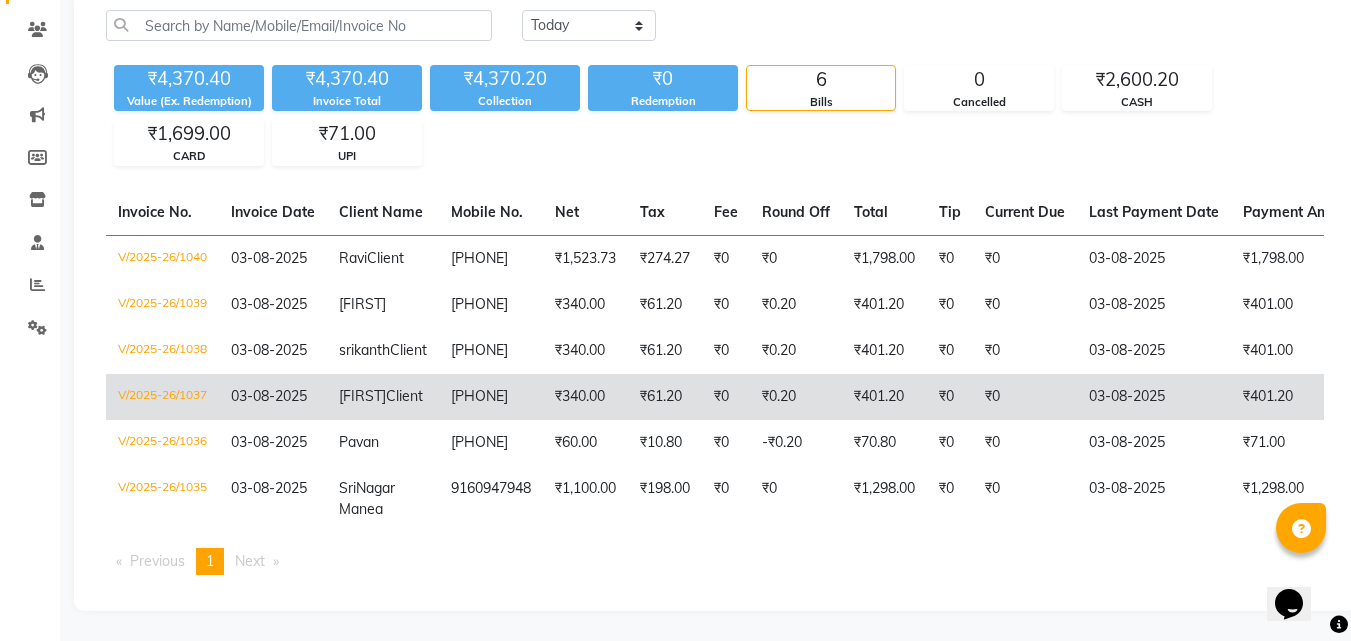click on "V/2025-26/1037" 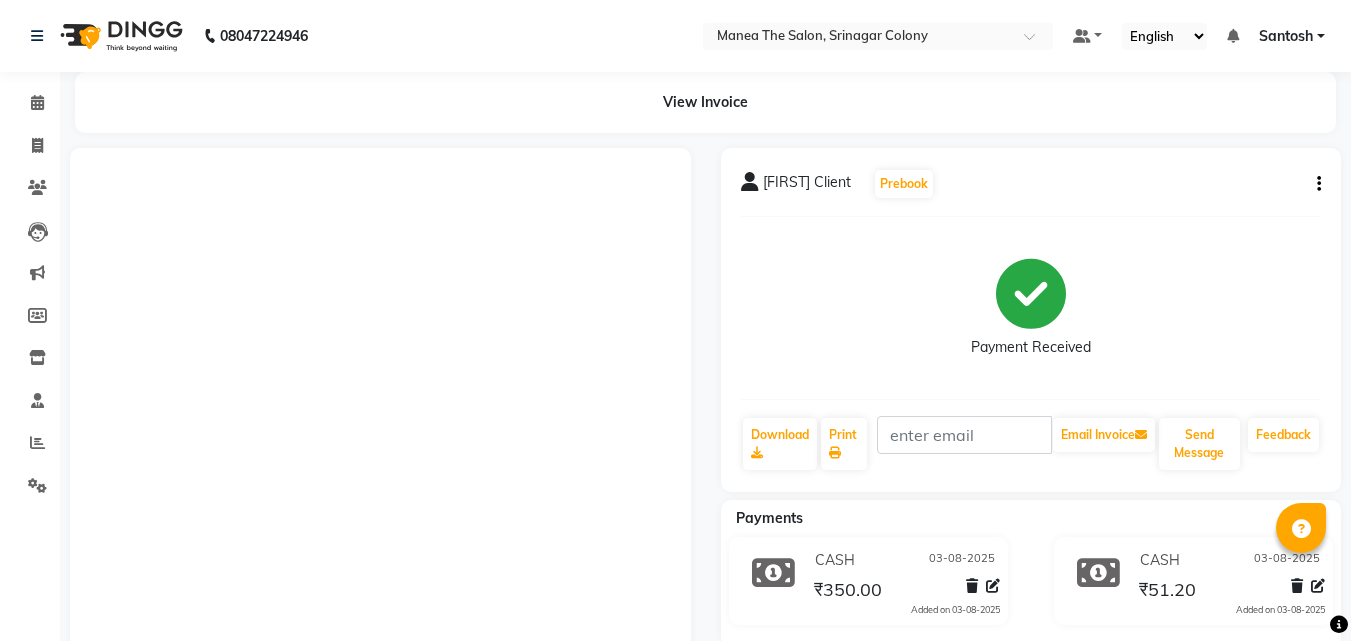 scroll, scrollTop: 172, scrollLeft: 0, axis: vertical 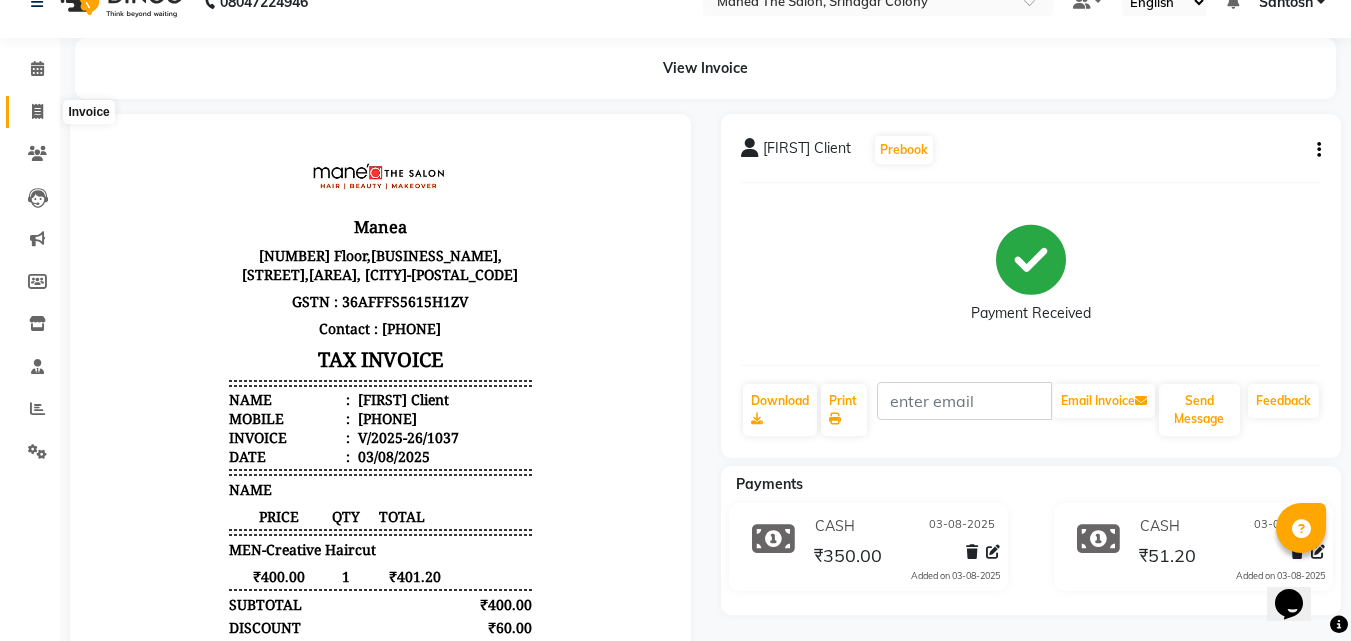 click 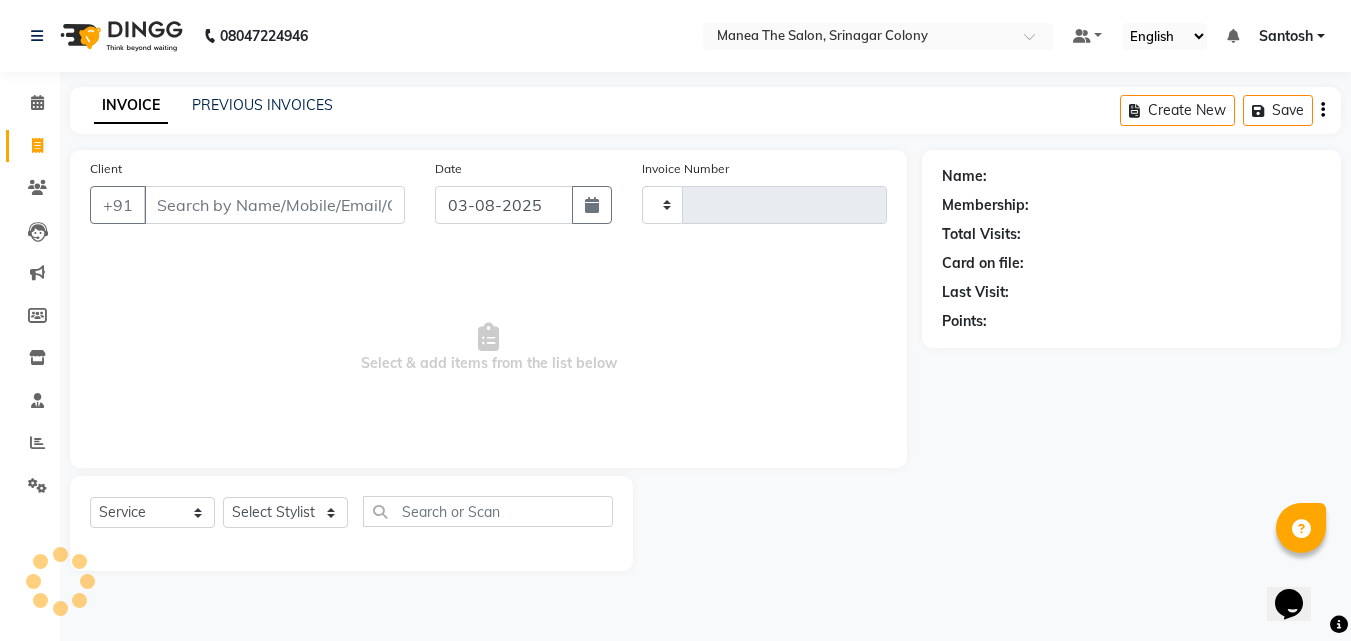 scroll, scrollTop: 0, scrollLeft: 0, axis: both 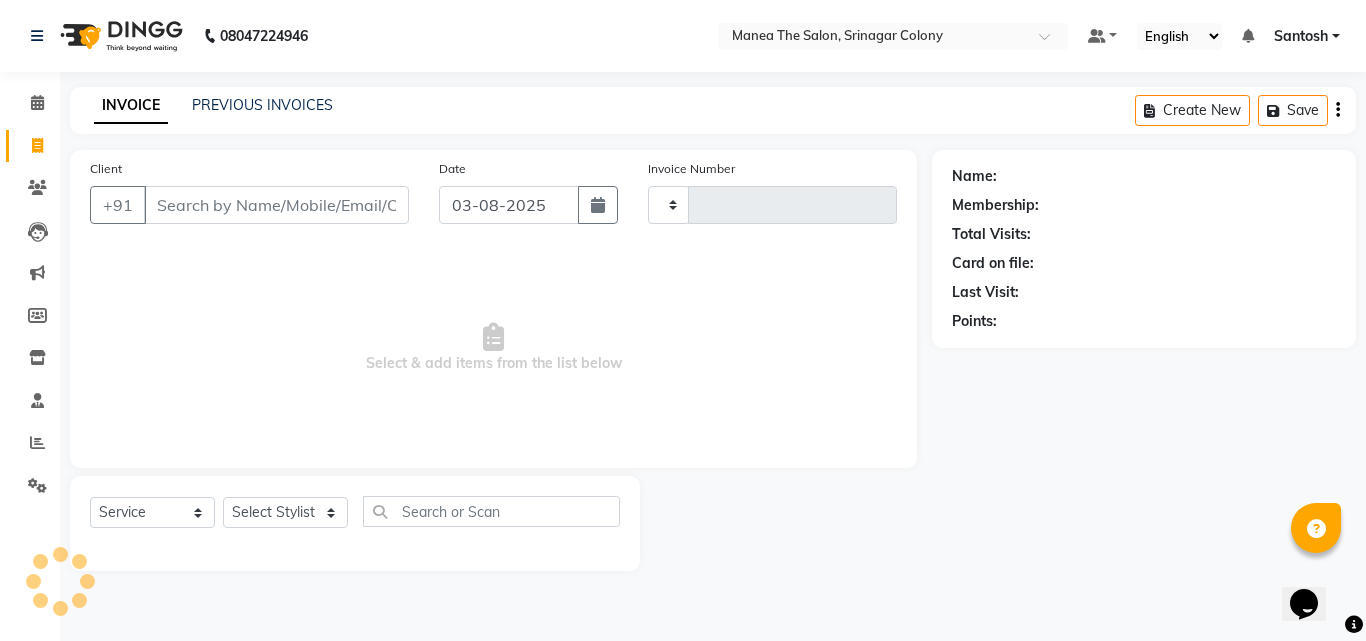 type on "1041" 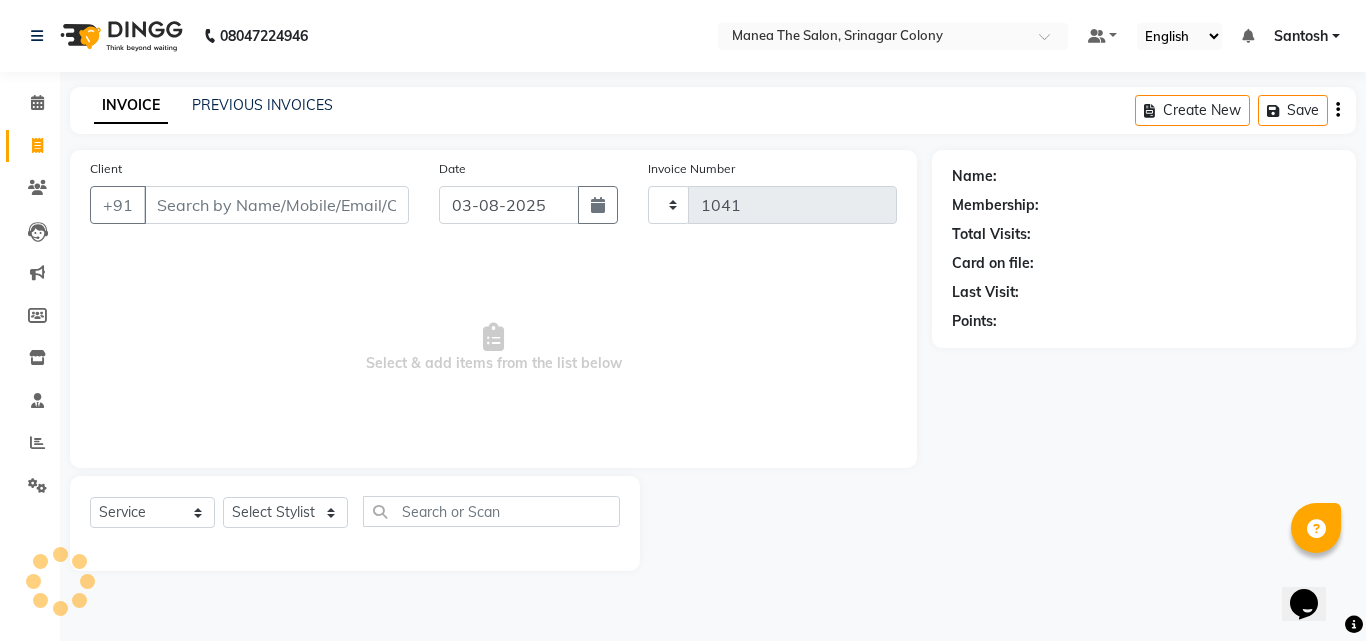 select on "5506" 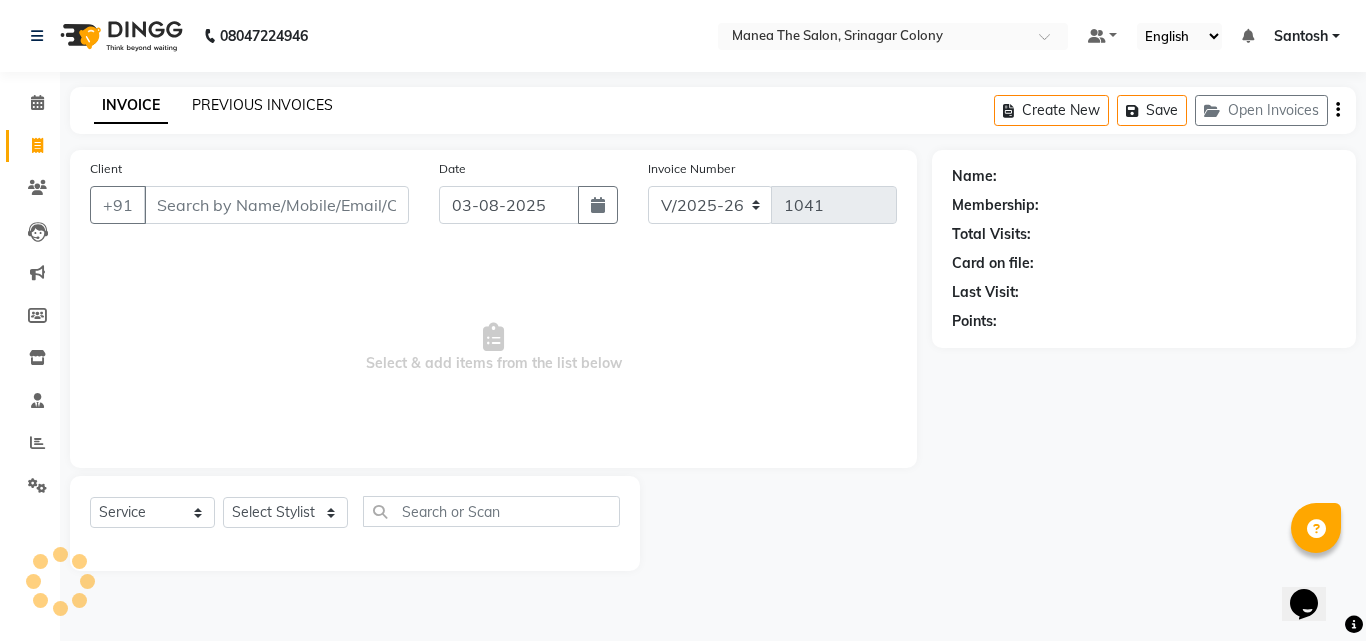 click on "PREVIOUS INVOICES" 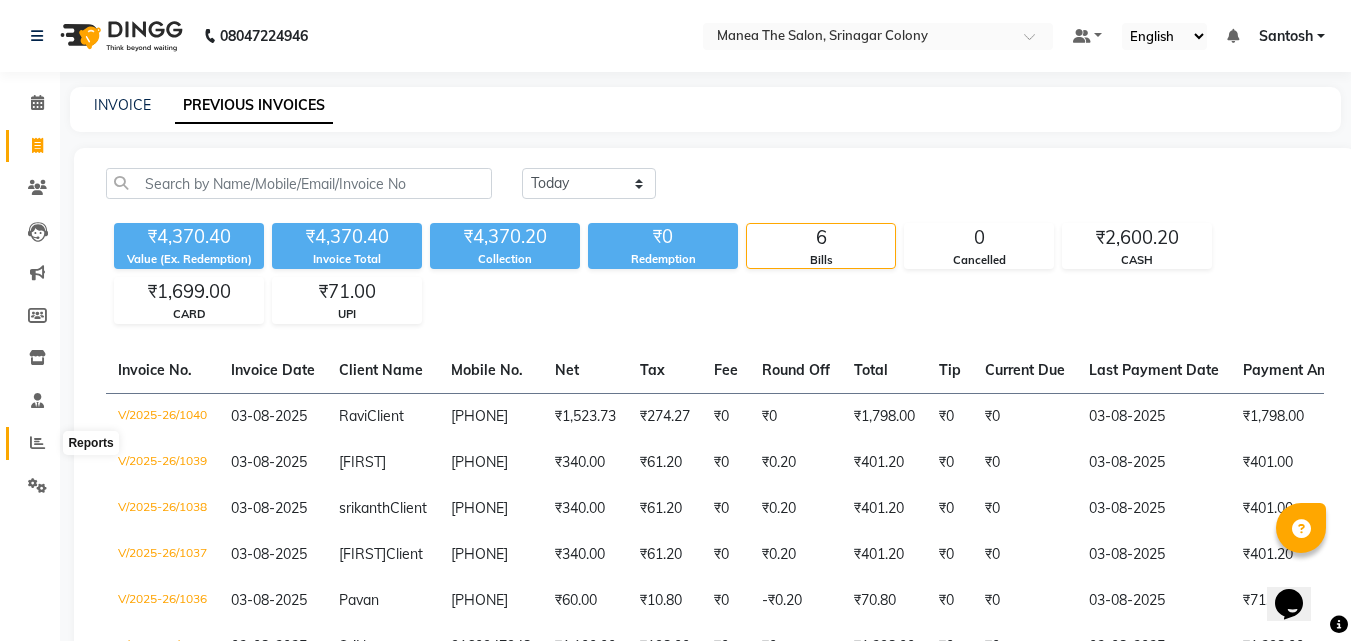click 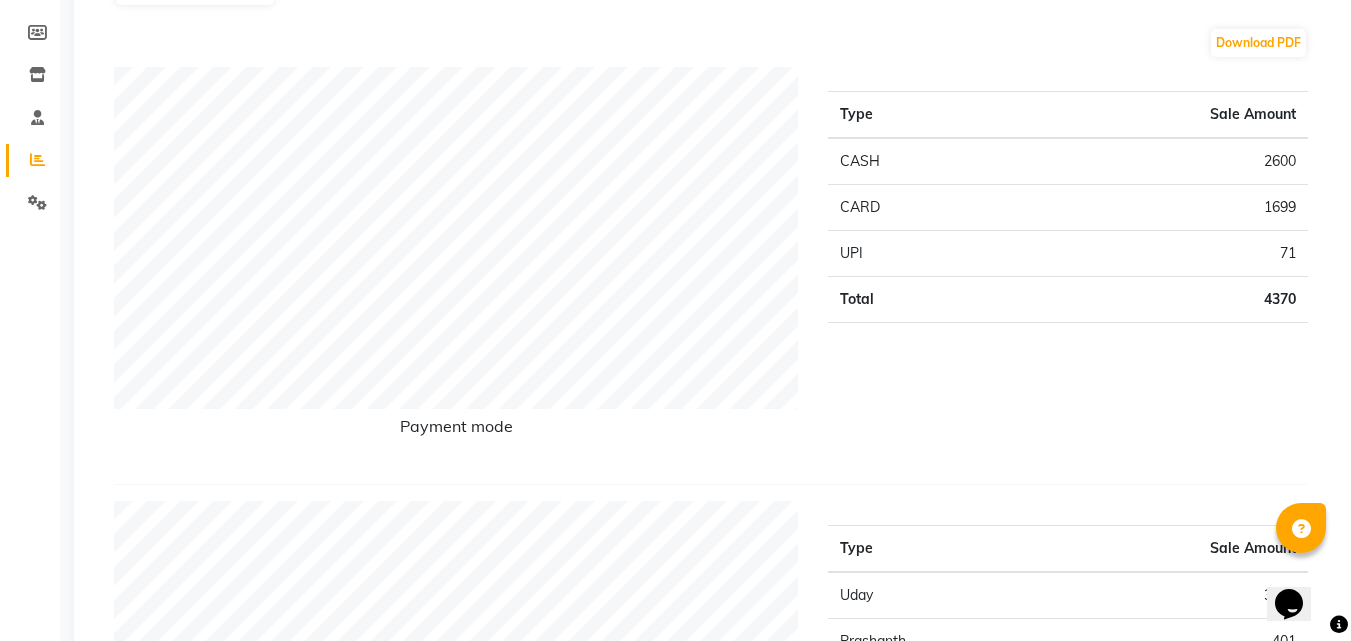 scroll, scrollTop: 0, scrollLeft: 0, axis: both 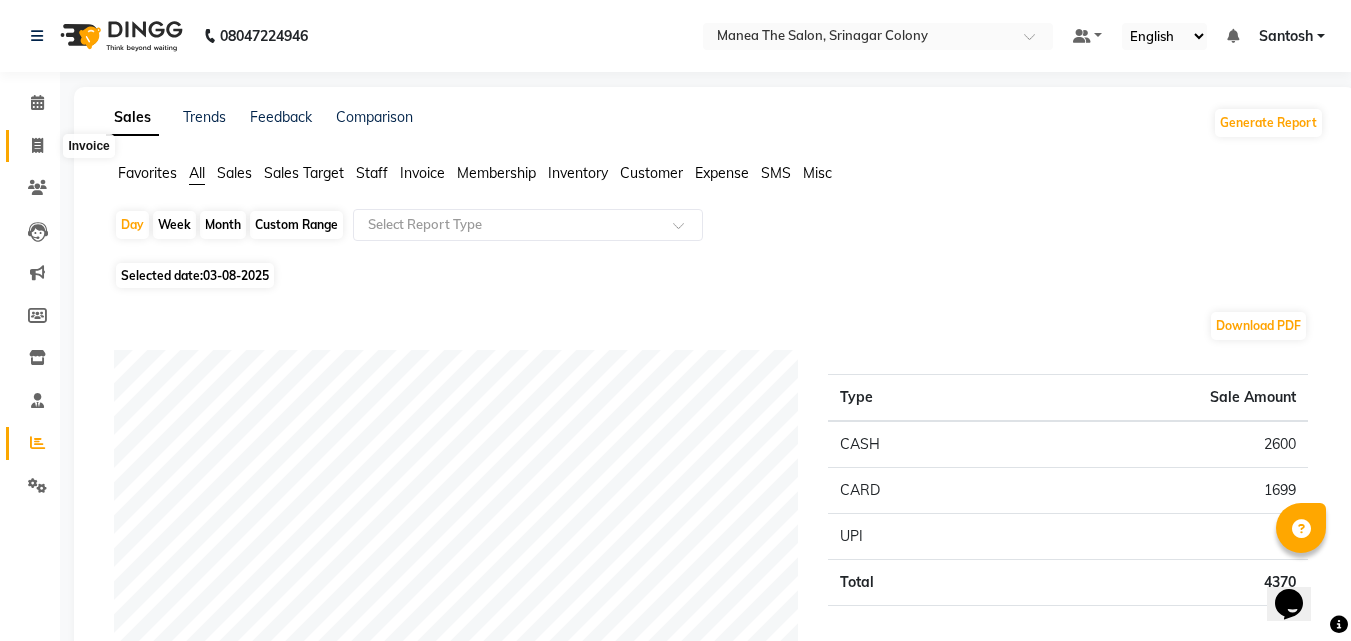 click 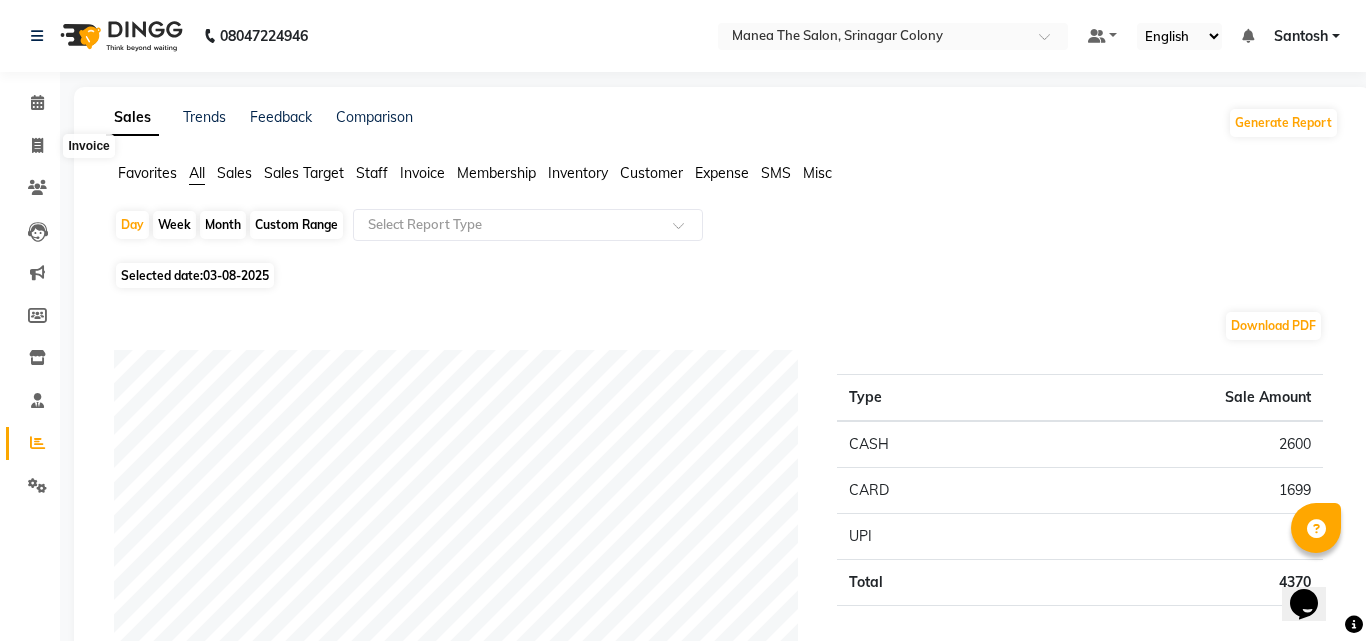 select on "service" 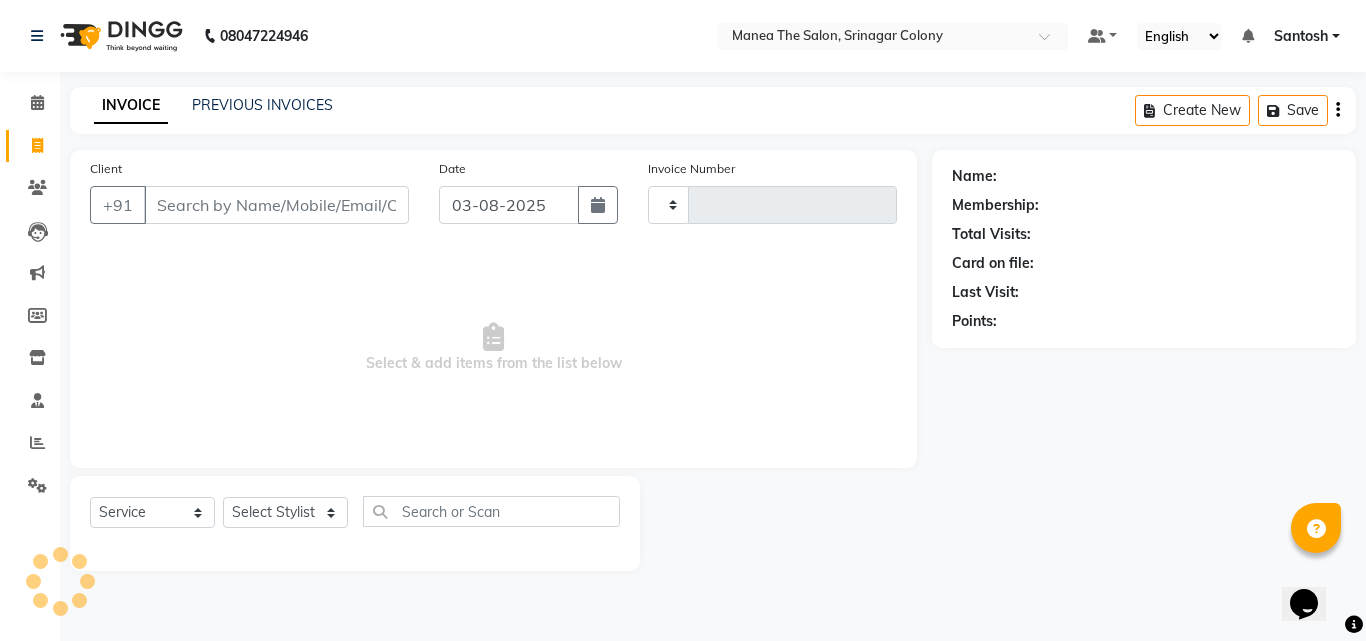 type on "1041" 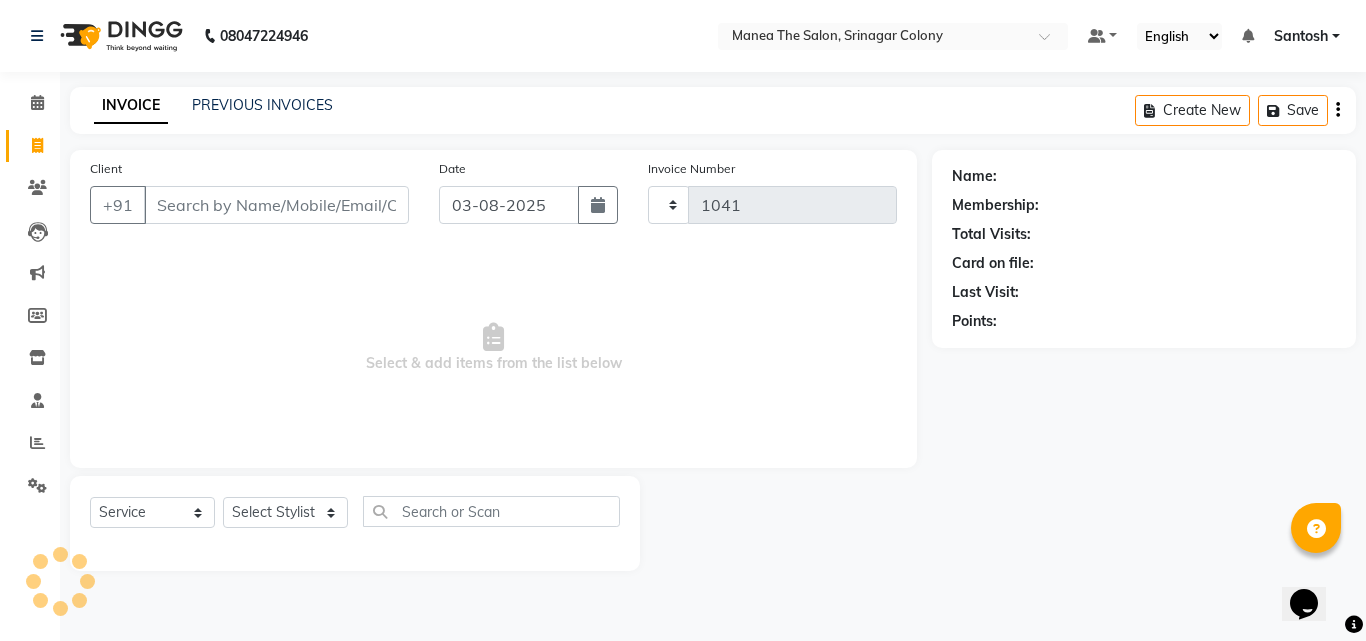 select on "5506" 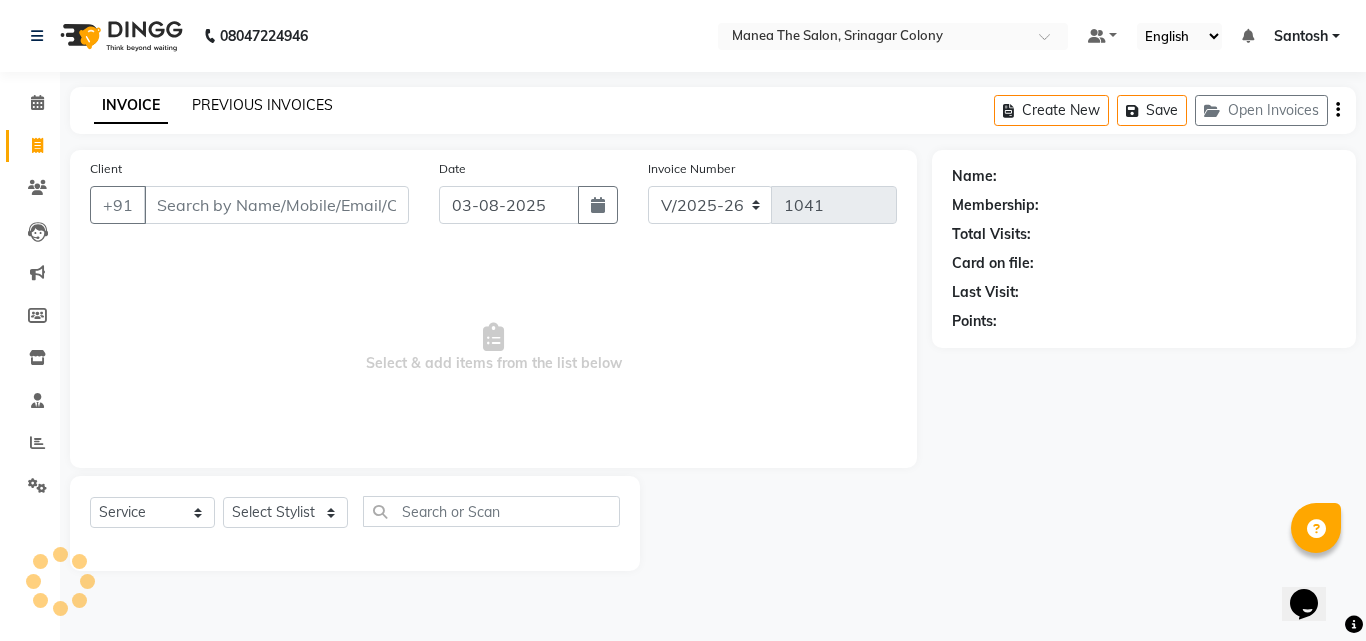 click on "PREVIOUS INVOICES" 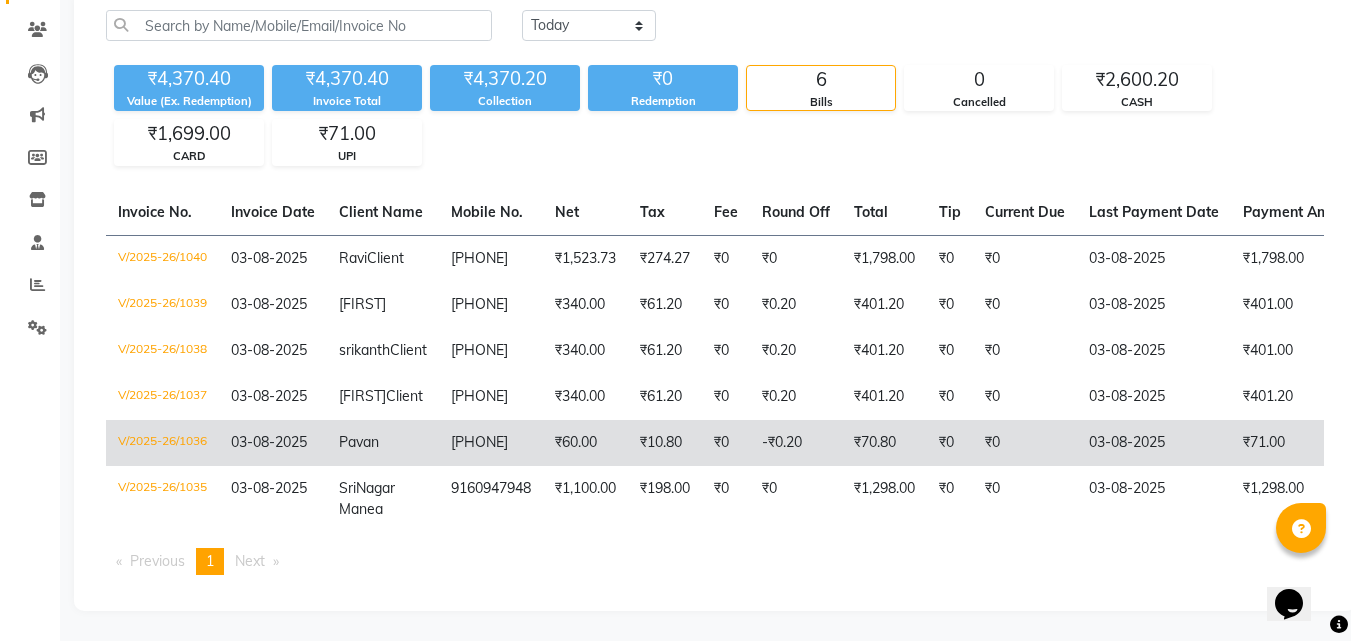 scroll, scrollTop: 213, scrollLeft: 0, axis: vertical 